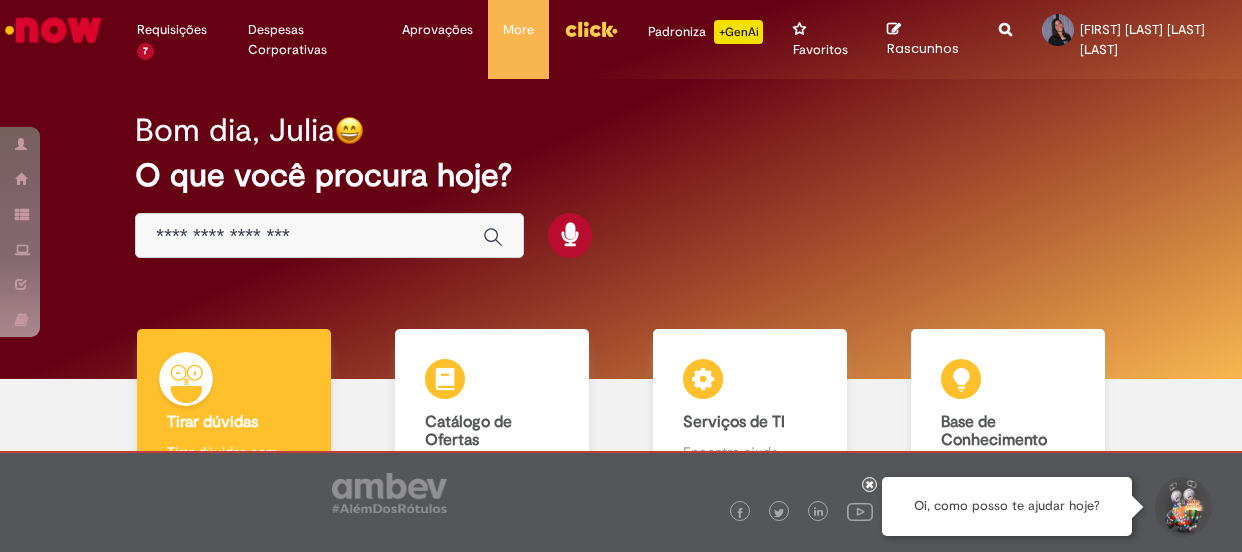 scroll, scrollTop: 0, scrollLeft: 0, axis: both 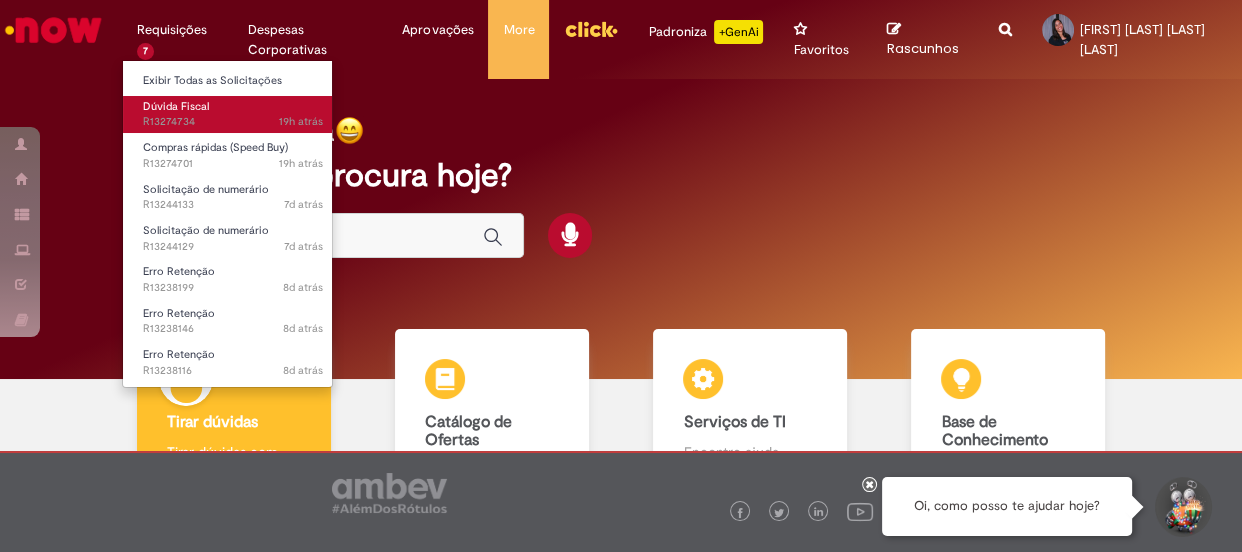 click on "19h atrás 19 horas atrás  R13274734" at bounding box center (233, 122) 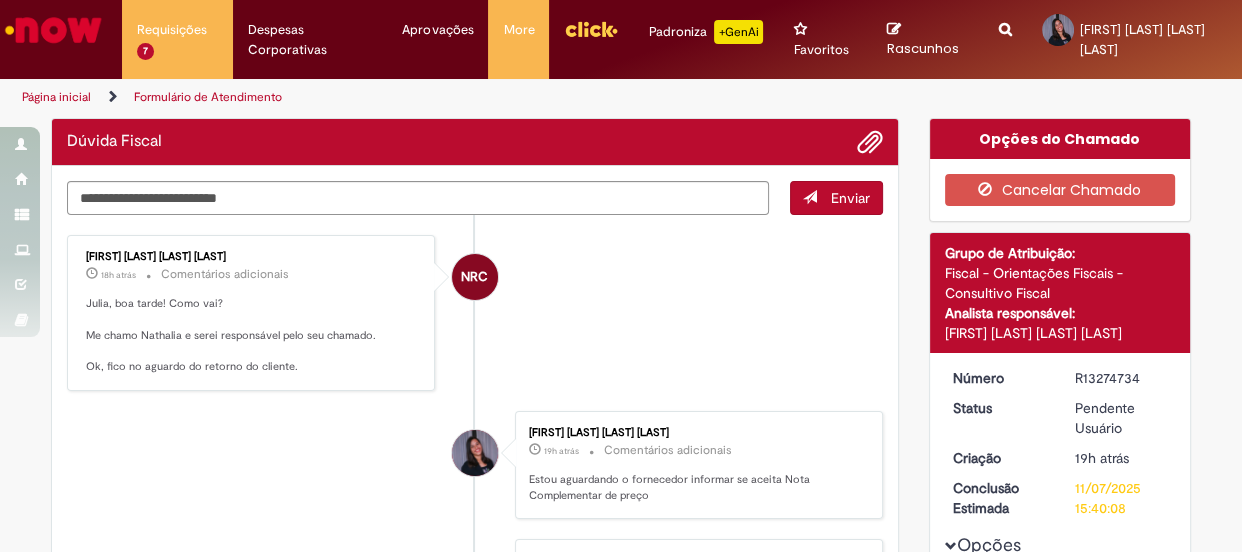 click on "[FIRST], boa tarde! Como vai?
Me chamo [FIRST] e serei responsável pelo seu chamado.
Ok, fico no aguardo do retorno do cliente." at bounding box center [252, 335] 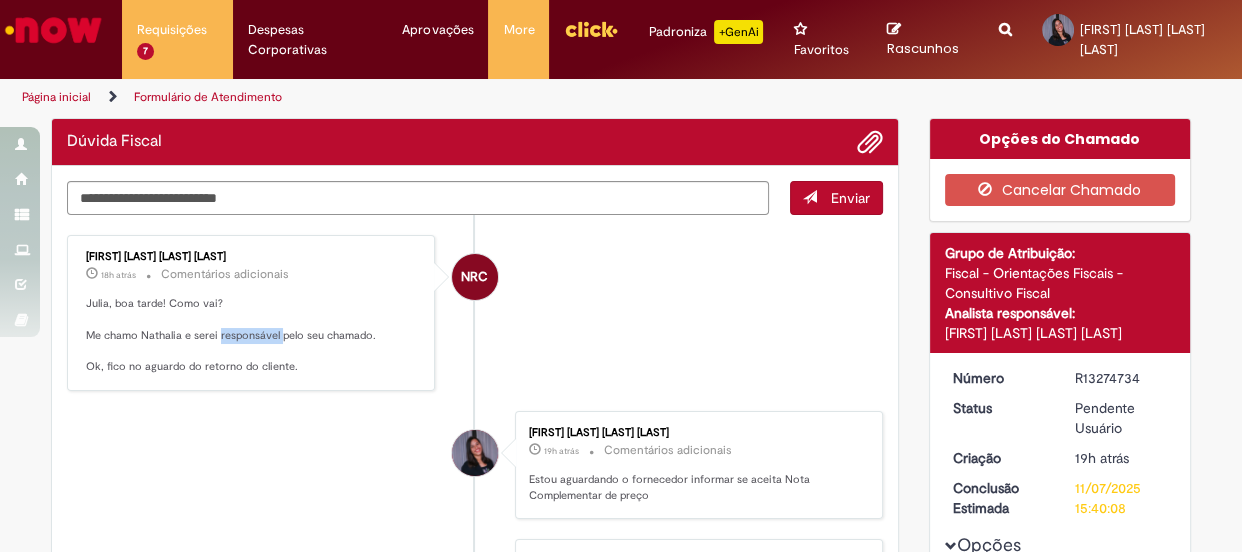 click on "[FIRST], boa tarde! Como vai?
Me chamo [FIRST] e serei responsável pelo seu chamado.
Ok, fico no aguardo do retorno do cliente." at bounding box center (252, 335) 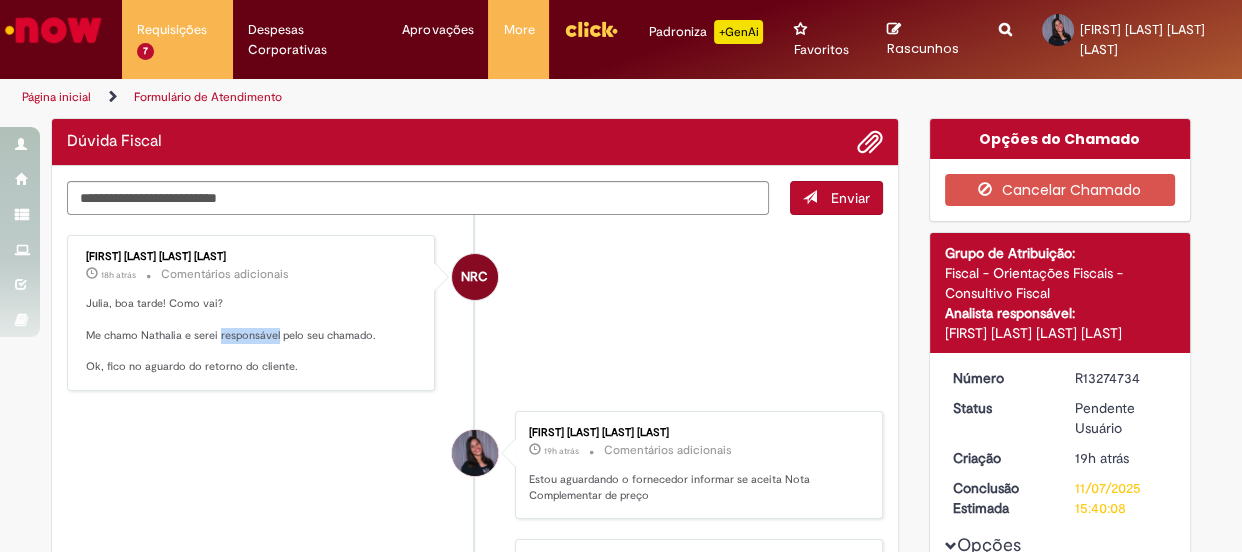 click on "[FIRST], boa tarde! Como vai?
Me chamo [FIRST] e serei responsável pelo seu chamado.
Ok, fico no aguardo do retorno do cliente." at bounding box center (252, 335) 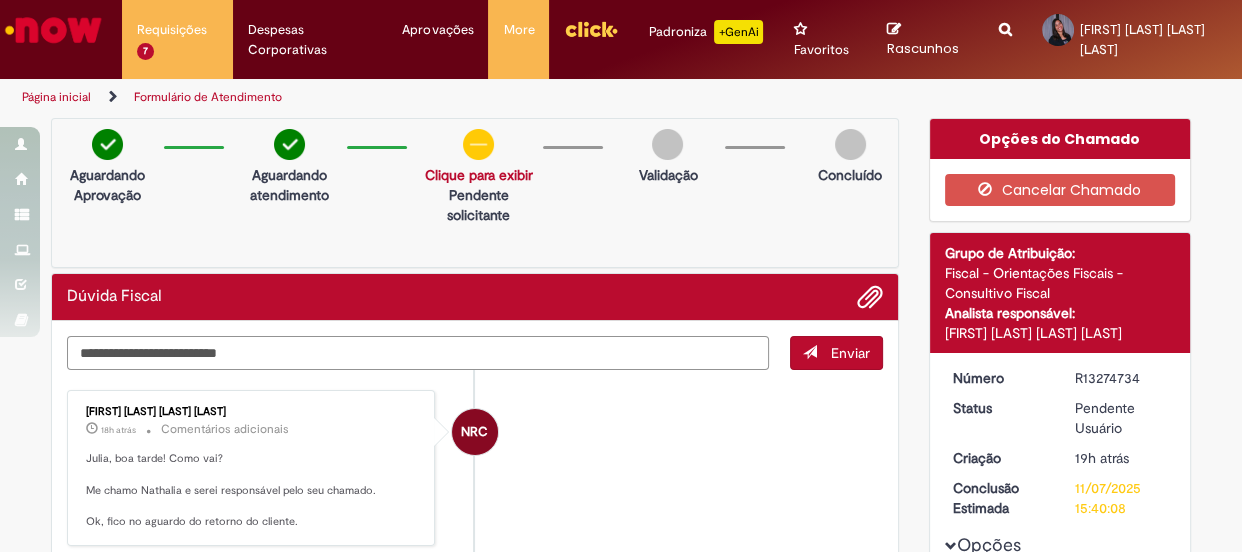 click at bounding box center (418, 353) 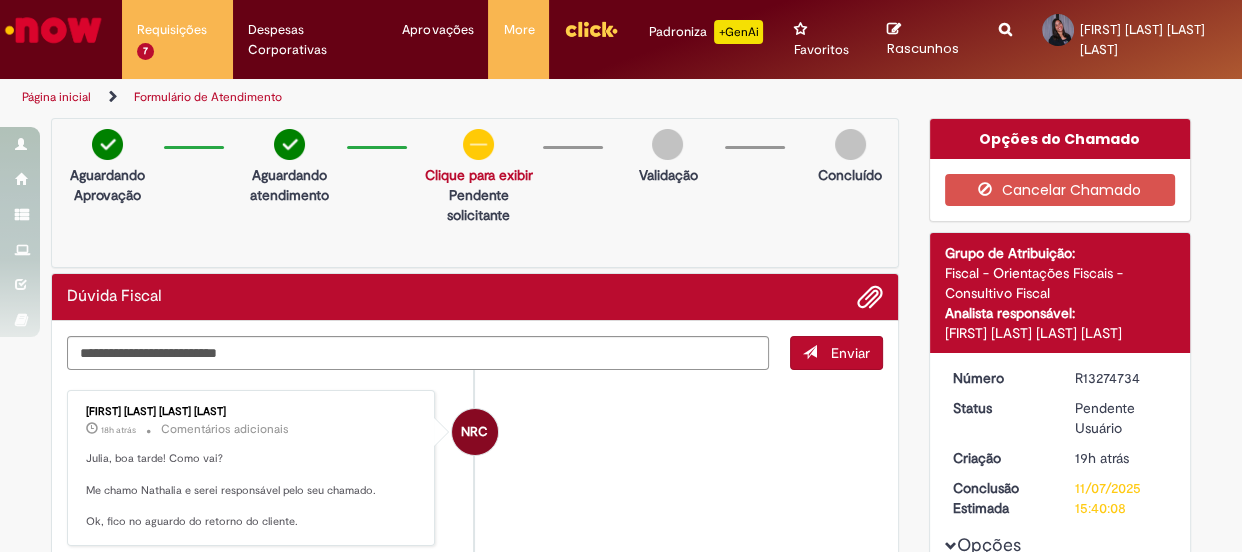 click on "[FIRST], boa tarde! Como vai?
Me chamo [FIRST] e serei responsável pelo seu chamado.
Ok, fico no aguardo do retorno do cliente." at bounding box center (252, 490) 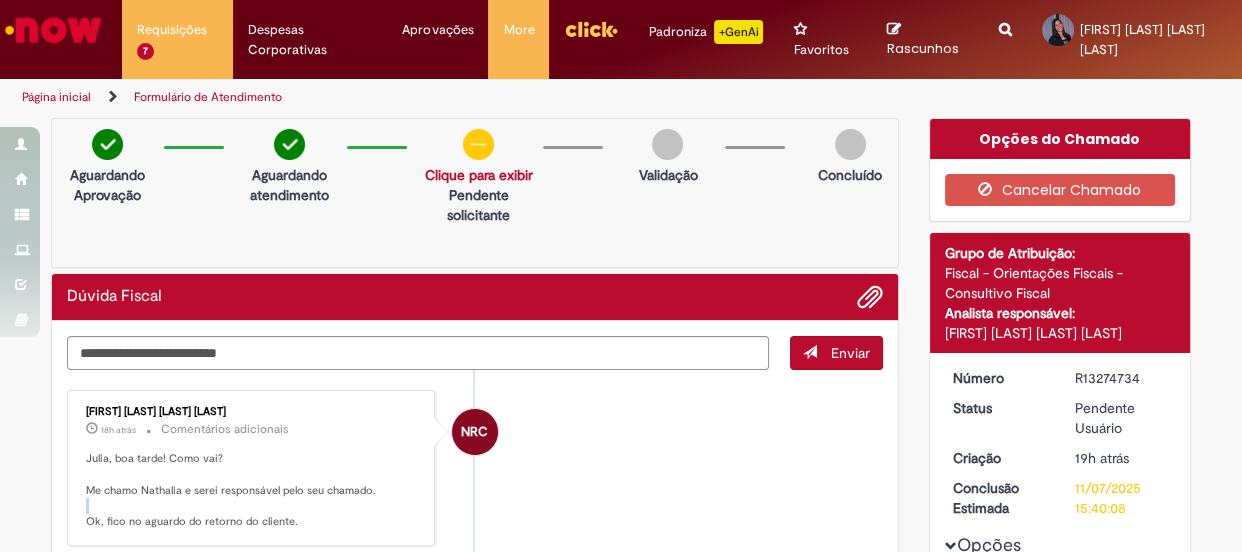 click on "[FIRST], boa tarde! Como vai?
Me chamo [FIRST] e serei responsável pelo seu chamado.
Ok, fico no aguardo do retorno do cliente." at bounding box center (252, 490) 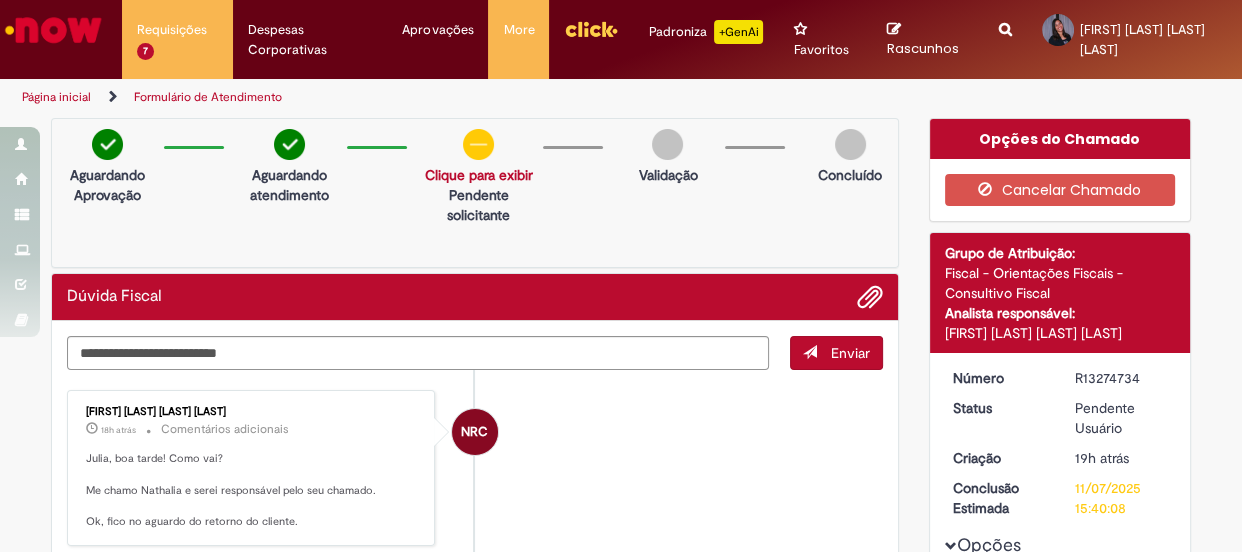 click on "NRC
Nathalia Roberta Cerri De Sant Anna
18h atrás 18 horas atrás     Comentários adicionais
Julia, boa tarde! Como vai?
Me chamo Nathalia e serei responsável pelo seu chamado.
Ok, fico no aguardo do retorno do cliente." at bounding box center [475, 468] 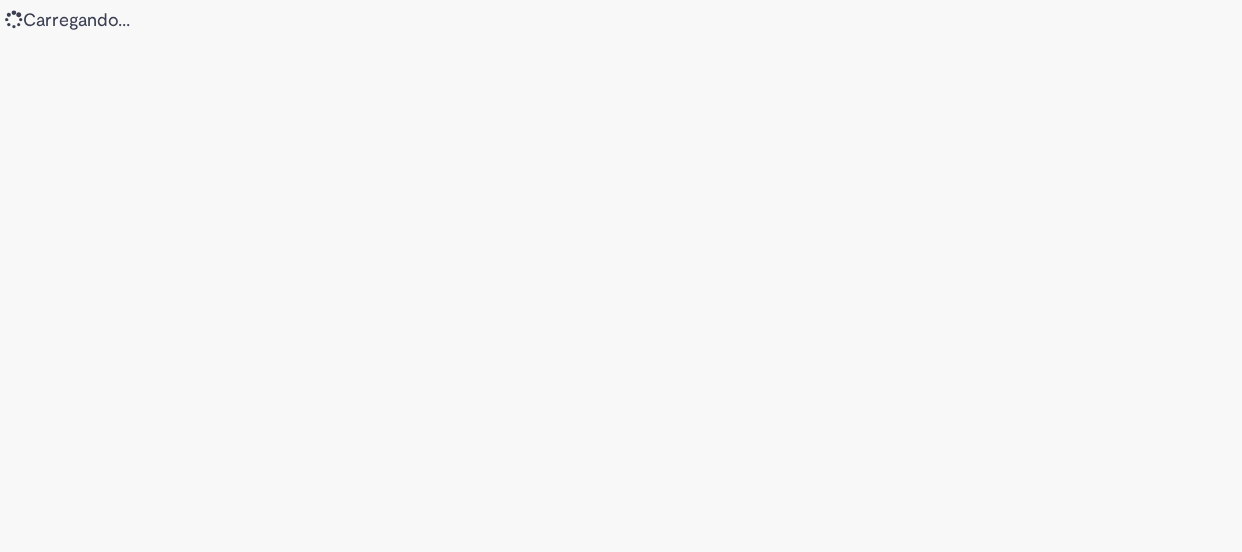 scroll, scrollTop: 0, scrollLeft: 0, axis: both 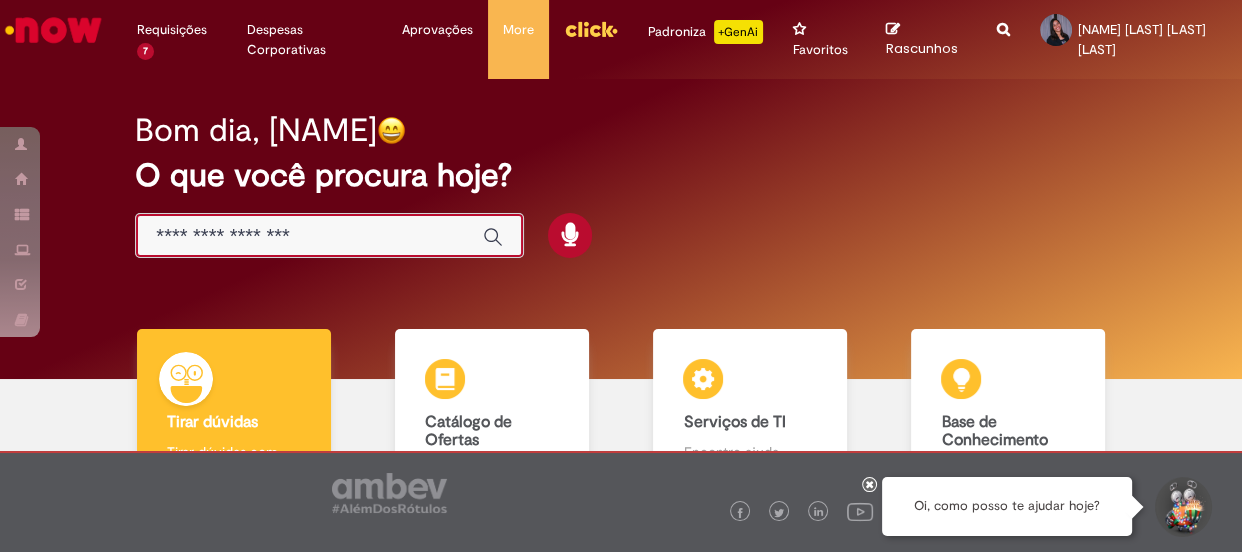 click at bounding box center (309, 236) 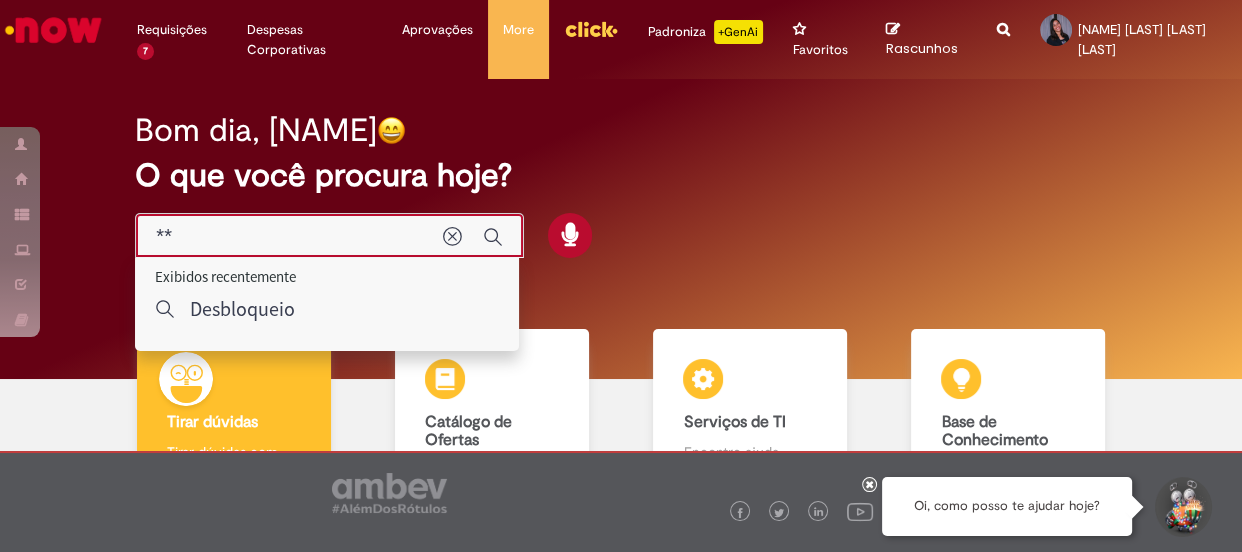 type on "*" 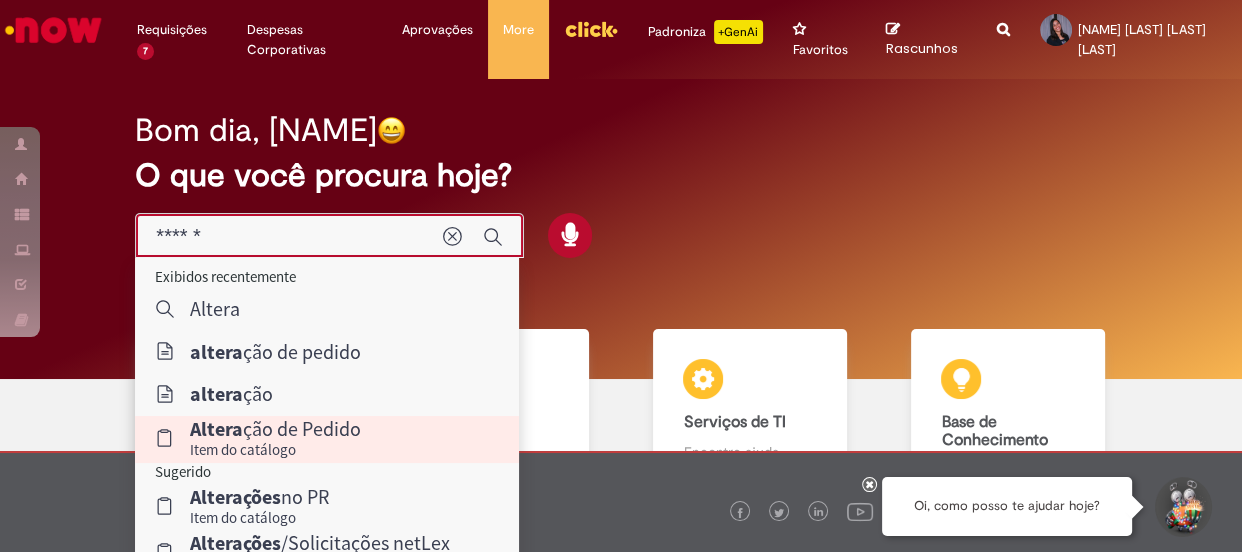 scroll, scrollTop: 90, scrollLeft: 0, axis: vertical 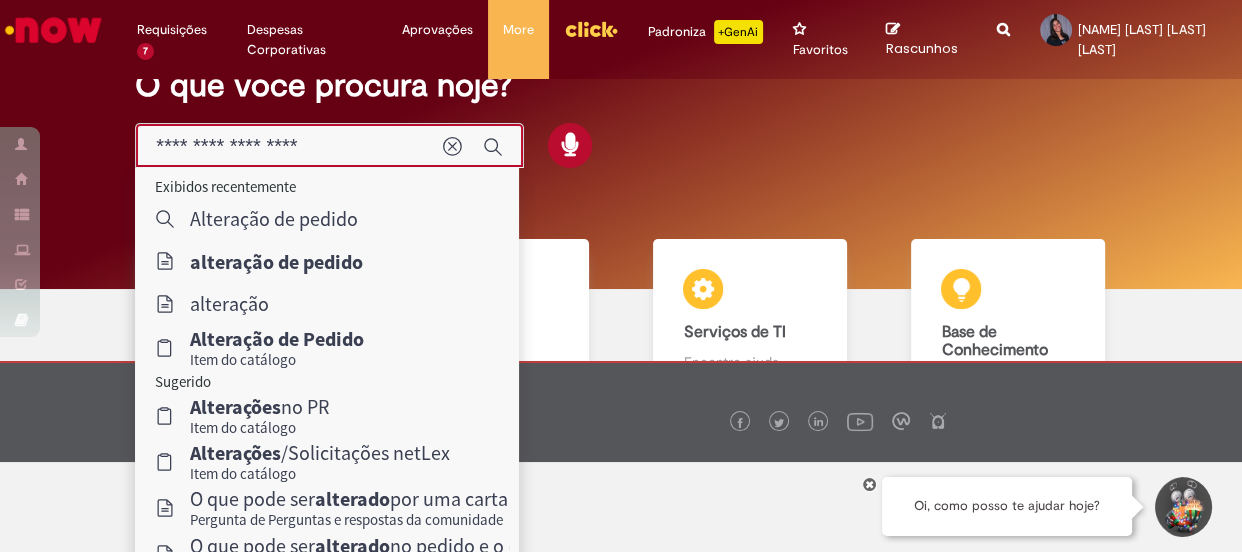 type on "**********" 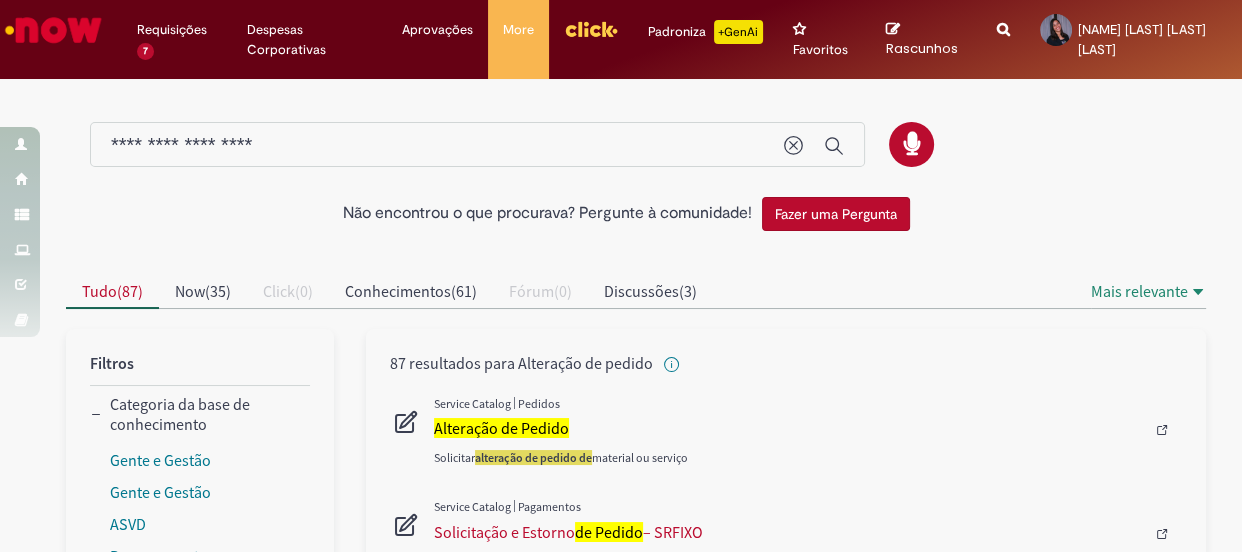 scroll, scrollTop: 90, scrollLeft: 0, axis: vertical 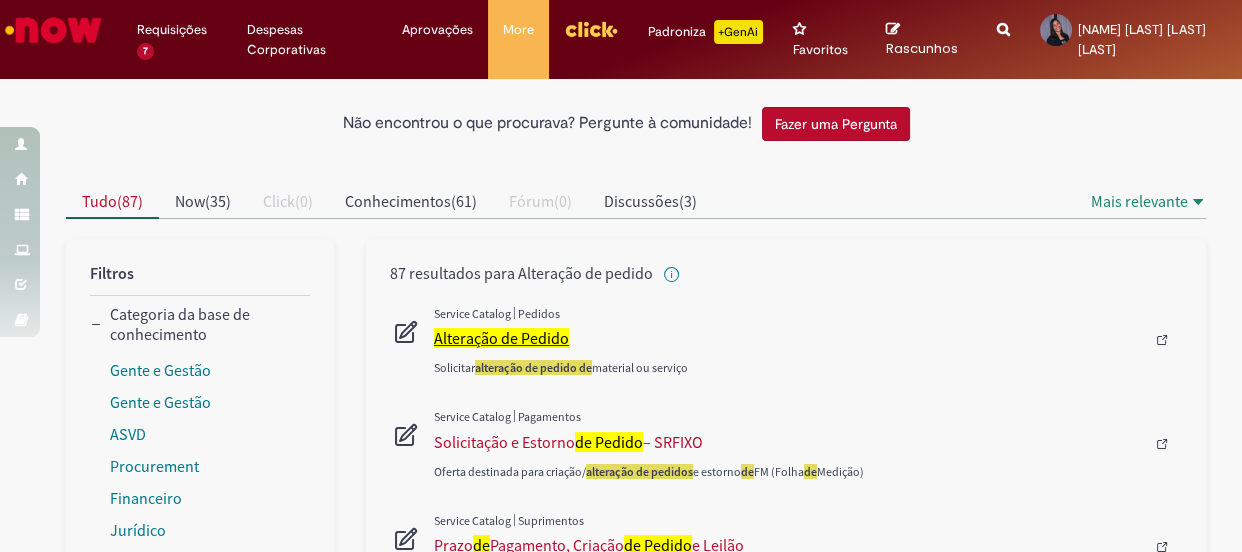 click on "Alteração de Pedido" at bounding box center [501, 338] 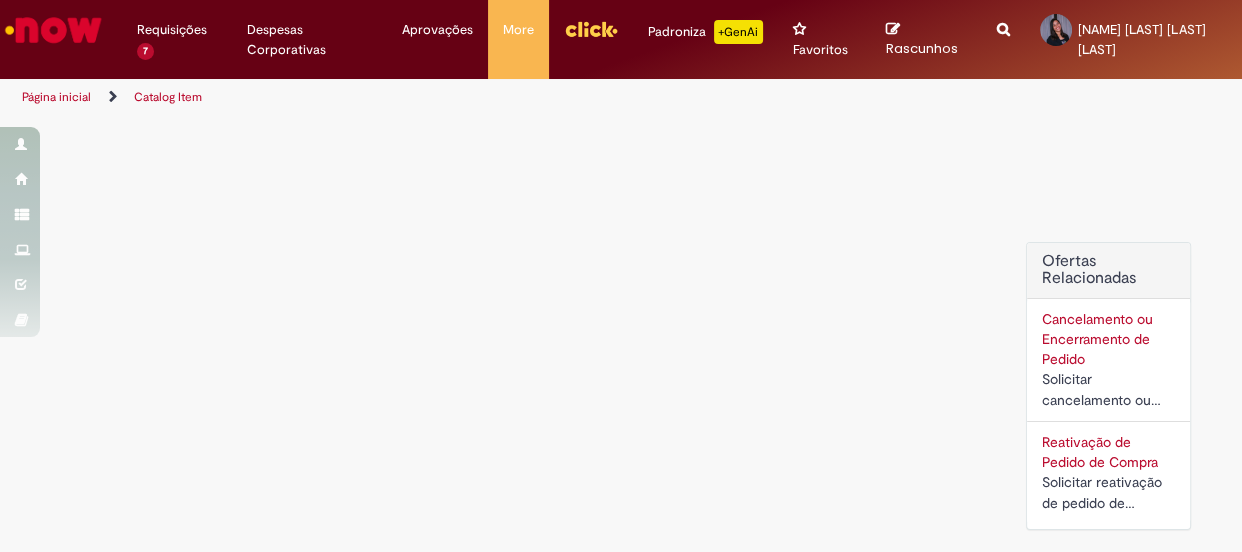scroll, scrollTop: 0, scrollLeft: 0, axis: both 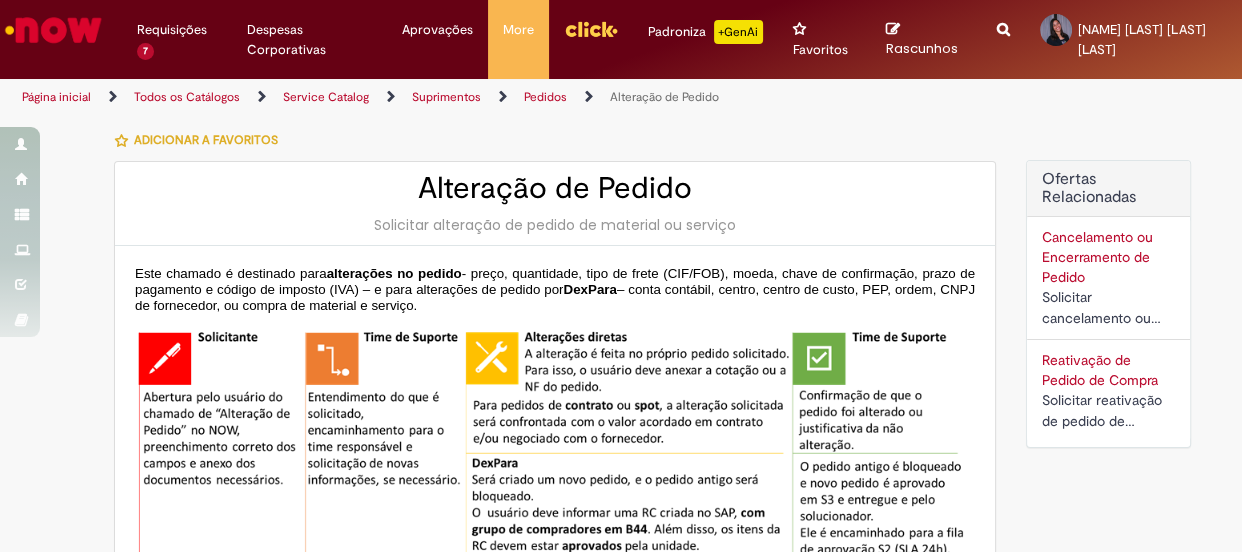 type on "********" 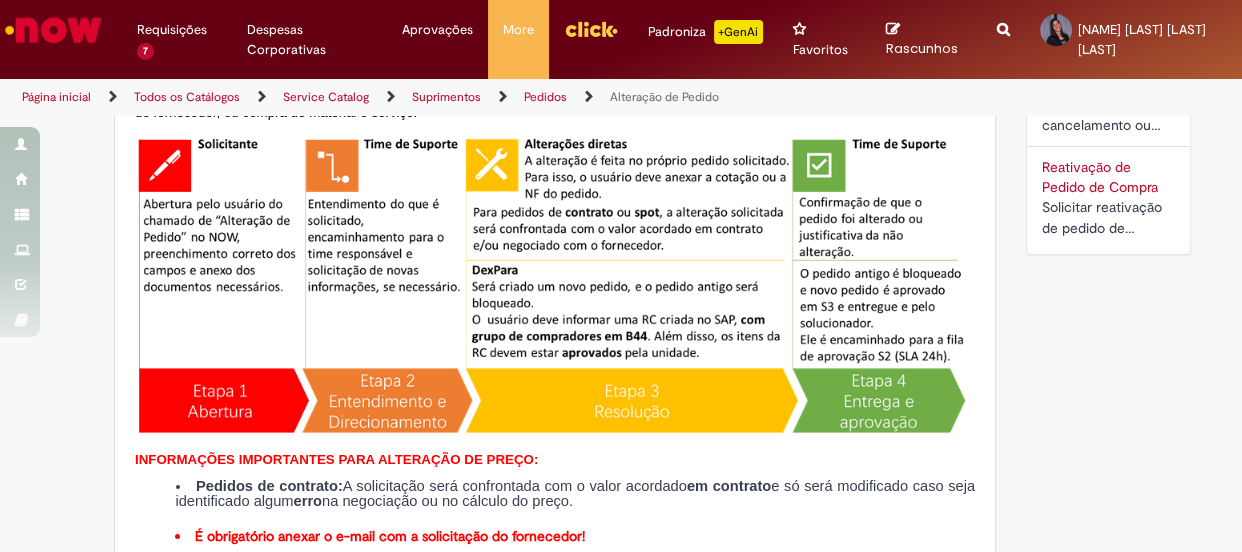 type on "**********" 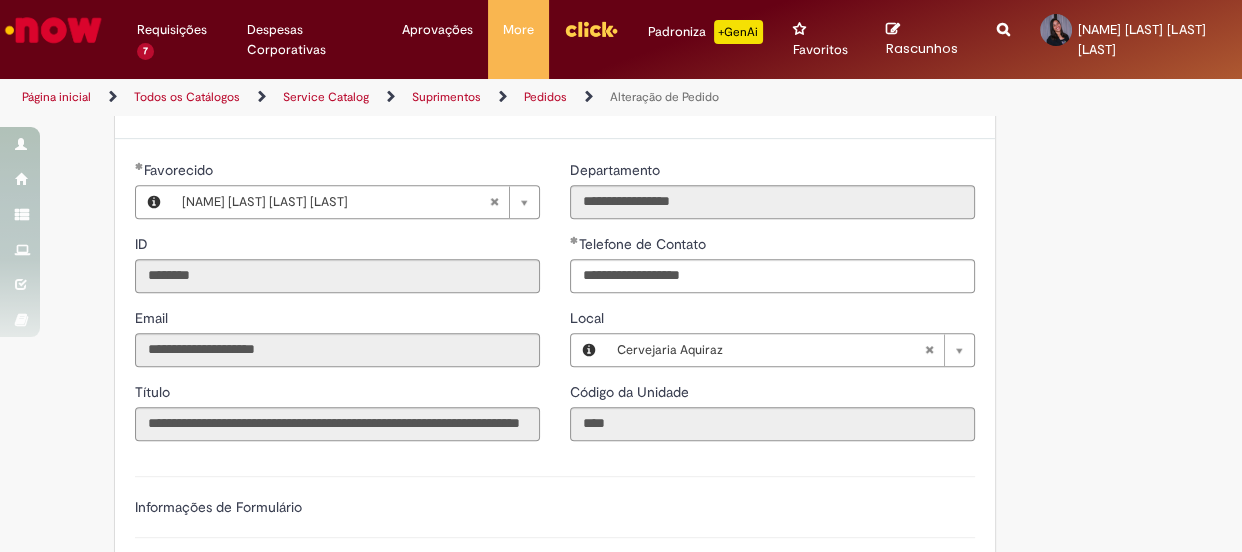 scroll, scrollTop: 1102, scrollLeft: 0, axis: vertical 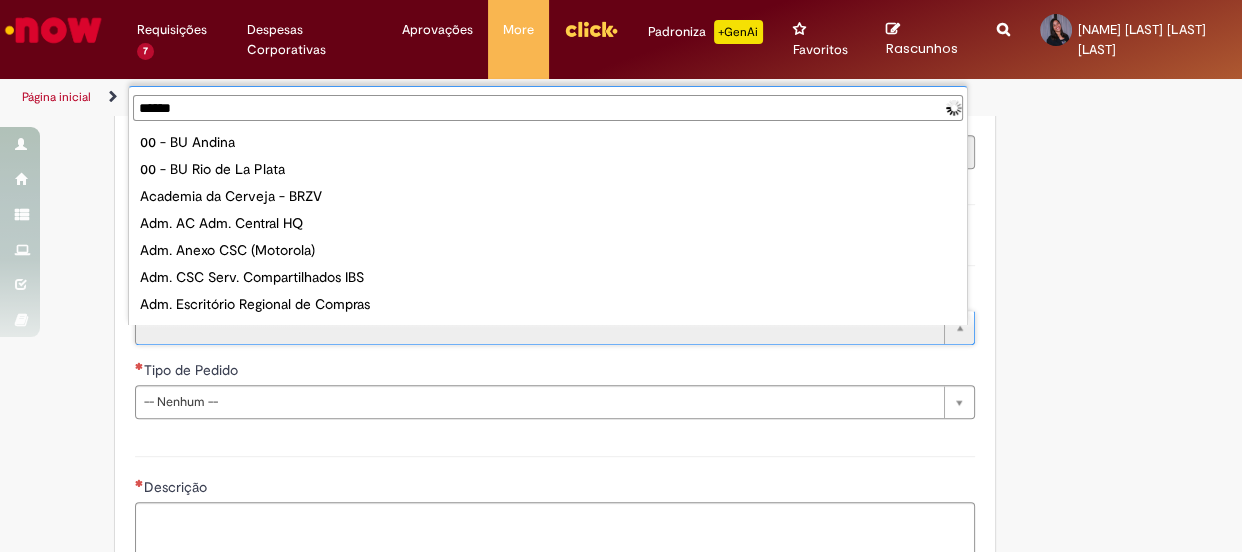 type on "*******" 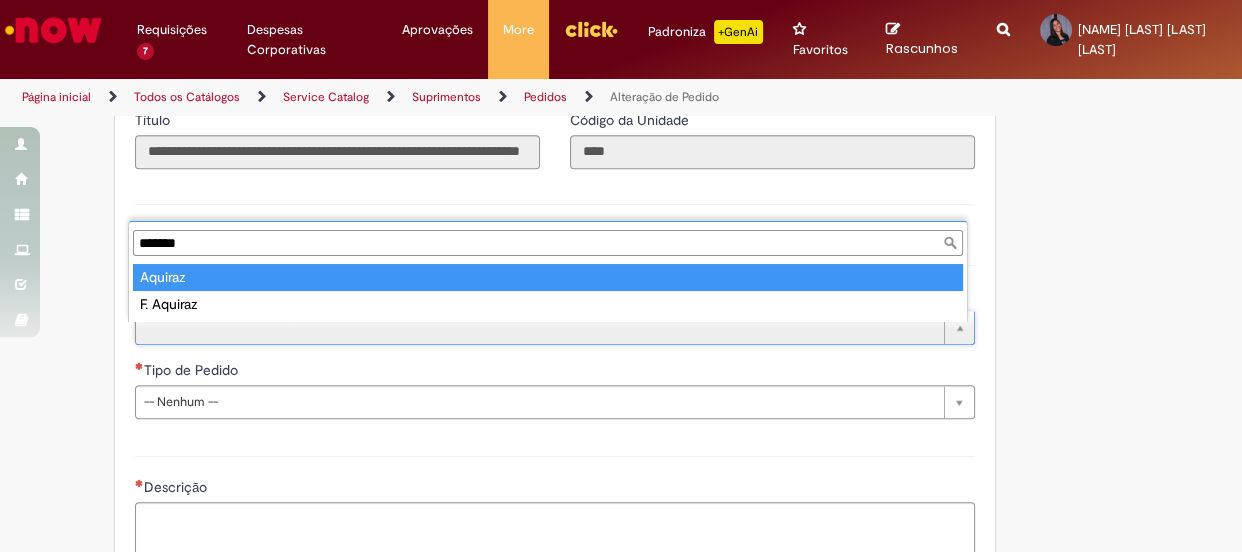 type on "*******" 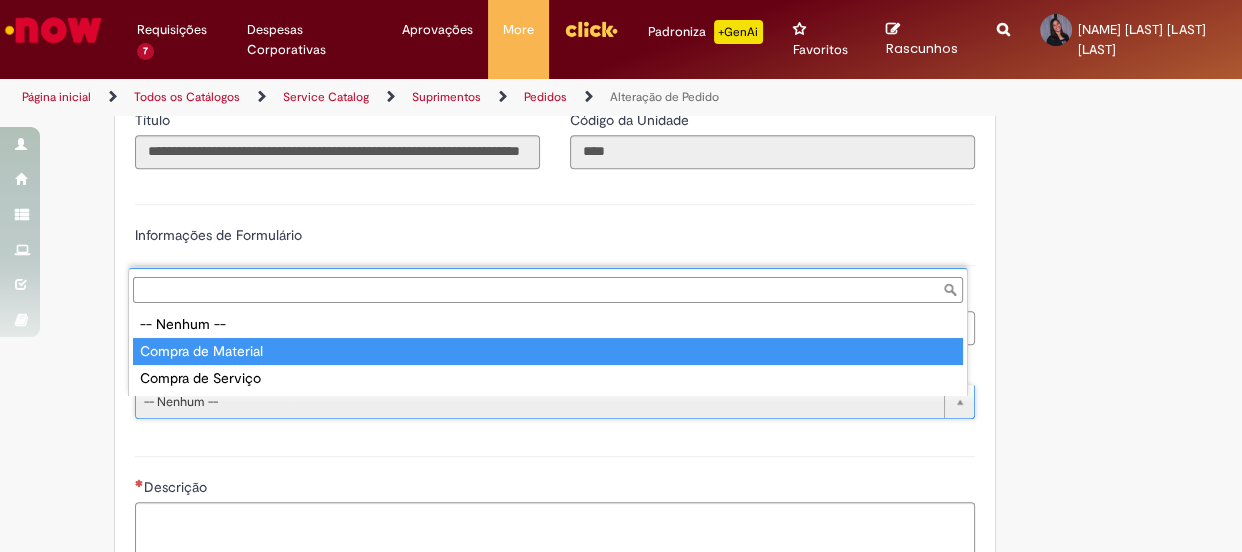 type on "**********" 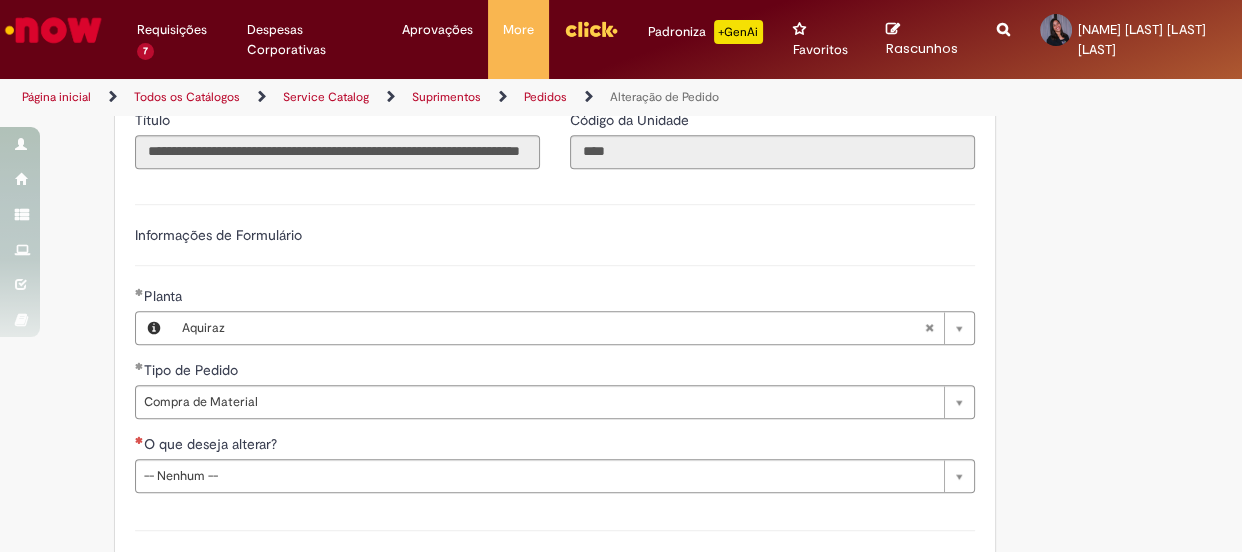 click on "Adicionar a Favoritos
Alteração de Pedido
Solicitar alteração de pedido de material ou serviço
Este chamado é destinado para  alterações no pedido  - preço, quantidade, tipo de frete (CIF/FOB), moeda, chave de confirmação, prazo de pagamento e código de imposto (IVA) – e para alterações de pedido por  DexPara  – conta contábil, centro, centro de custo, PEP, ordem, CNPJ de fornecedor, ou compra de material e serviço.
INFORMAÇÕES IMPORTANTES PARA ALTERAÇÃO DE PREÇO:
Pedidos de contrato:  A solicitação será confrontada com o valor acordado  em contrato  e só será modificado caso seja identificado algum  erro  na negociação ou no cálculo do preço.
É obrigatório anexar o e-mail com a solicitação do fornecedor!
O prazo para atendimento da NIMBI e NOW é o mesmo (3 dias úteis):  Favor orientar o fornecedor a marcar pendência na" at bounding box center (621, -46) 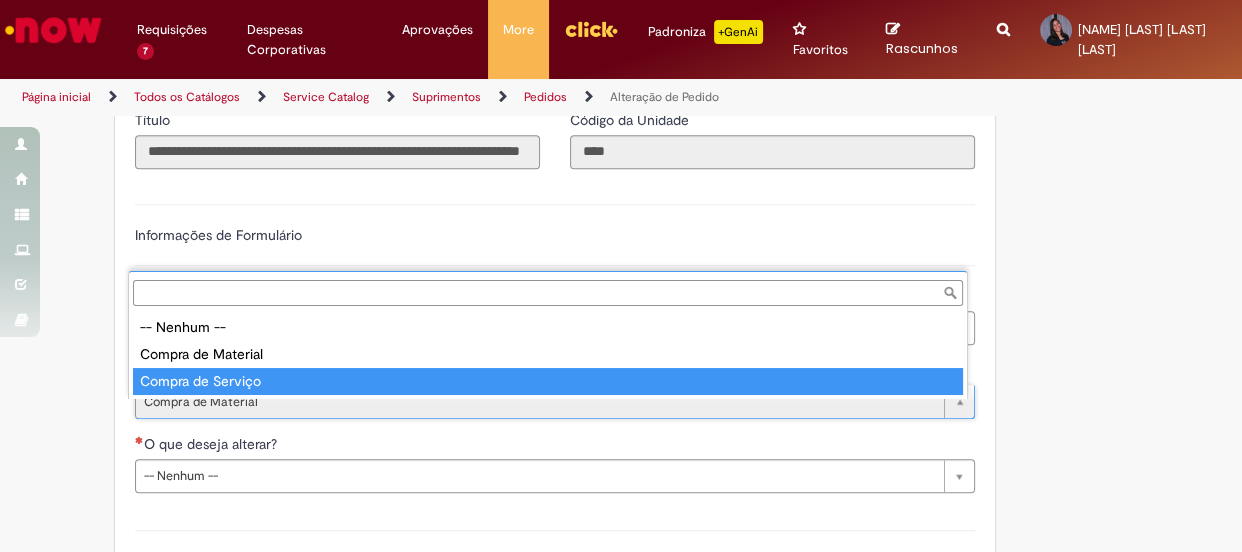 type on "**********" 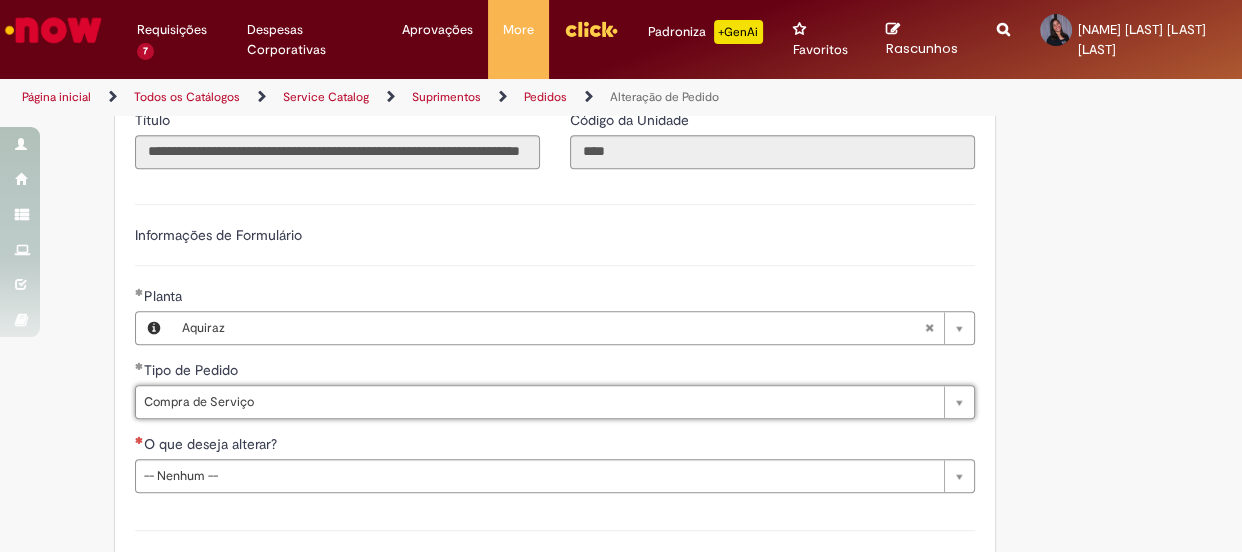 scroll, scrollTop: 0, scrollLeft: 120, axis: horizontal 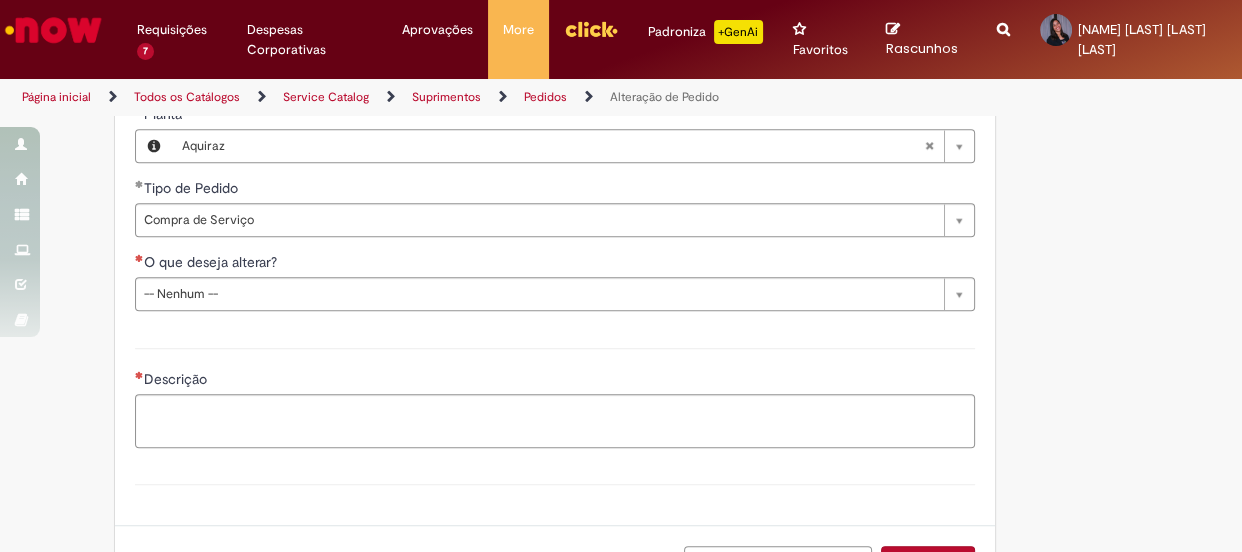 click on "O que deseja alterar?" at bounding box center [555, 264] 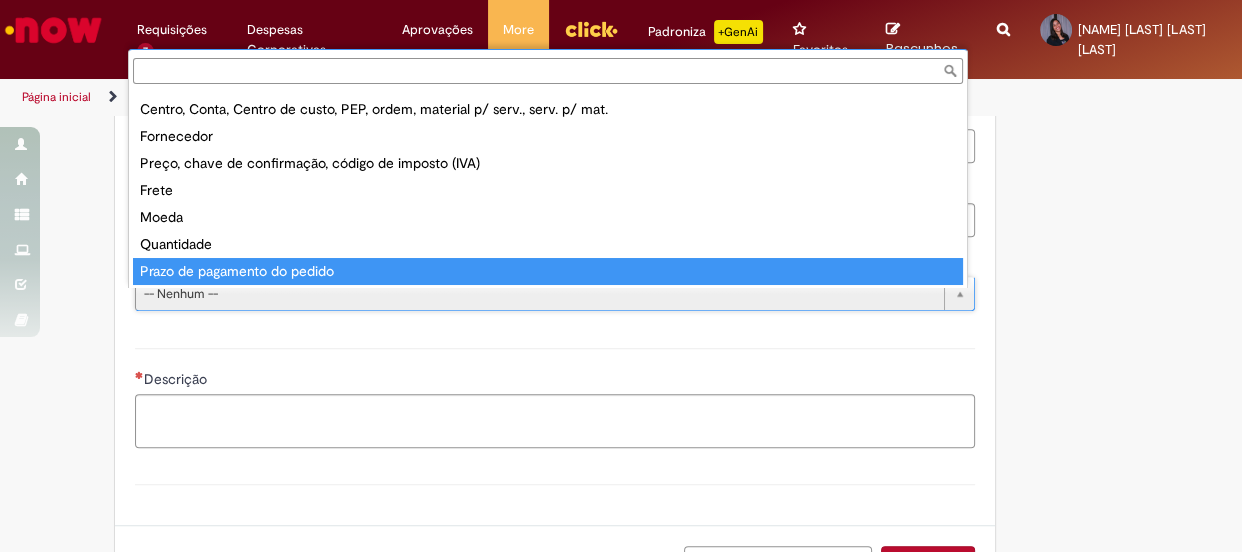 scroll, scrollTop: 0, scrollLeft: 0, axis: both 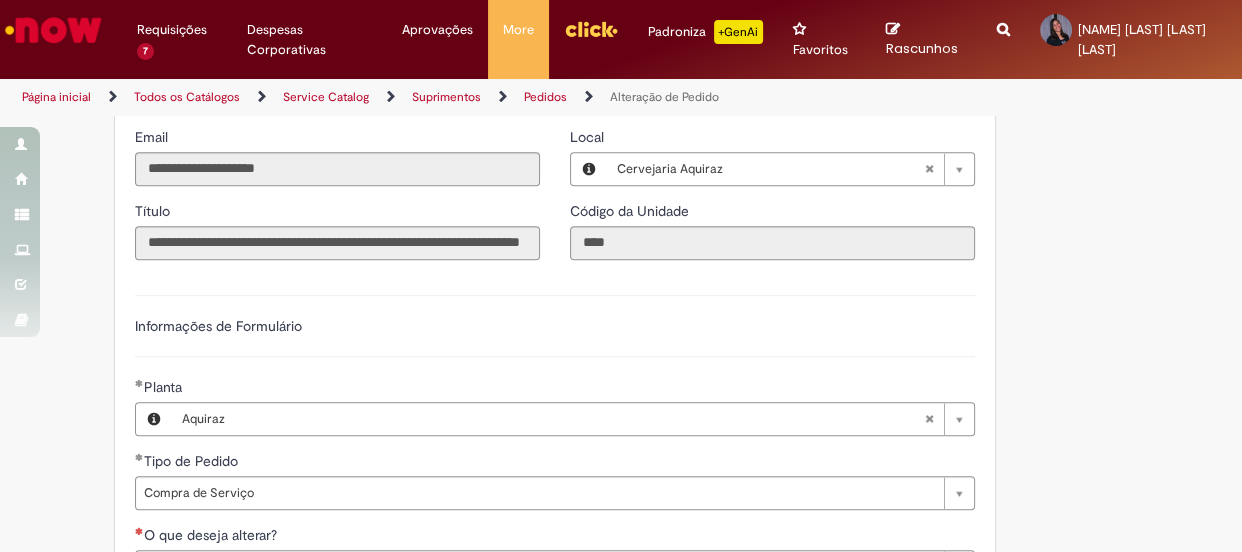 click on "Página inicial" at bounding box center (56, 97) 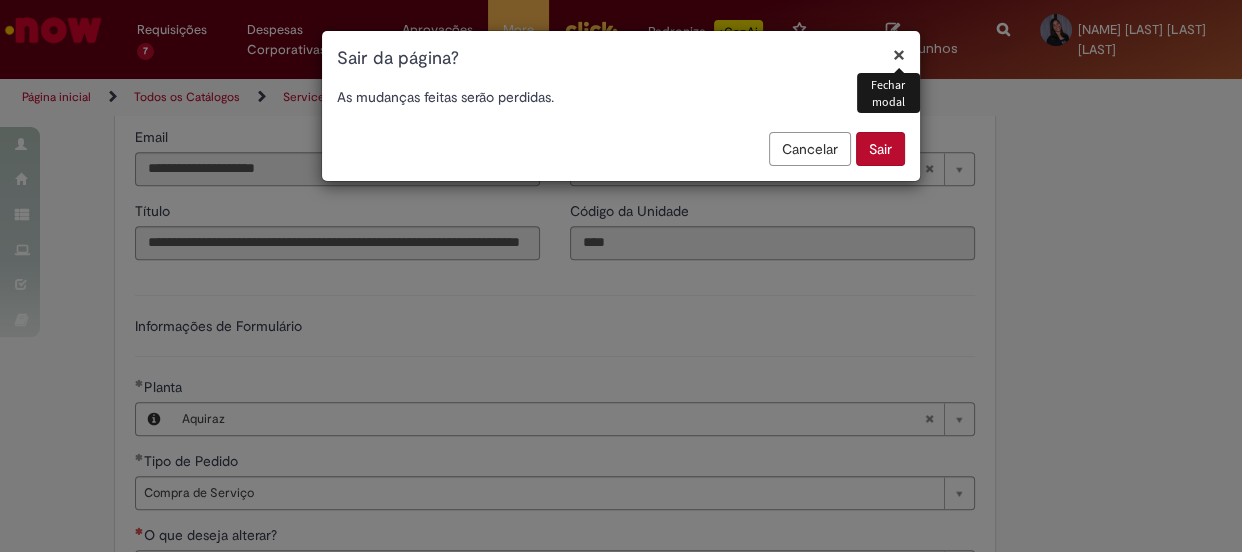 click on "Sair" at bounding box center [880, 149] 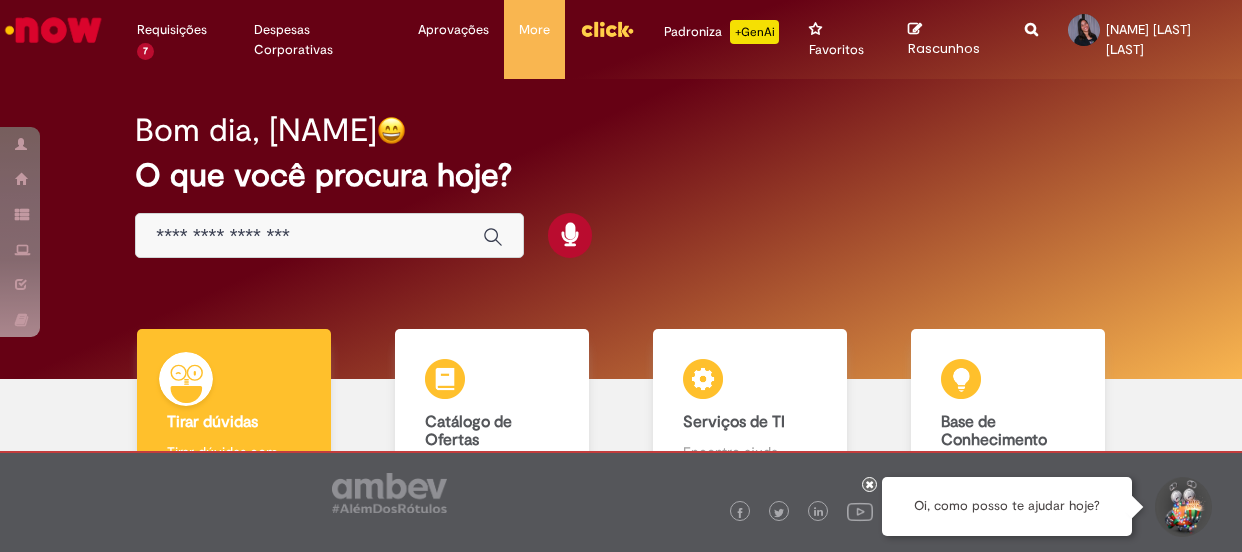 scroll, scrollTop: 0, scrollLeft: 0, axis: both 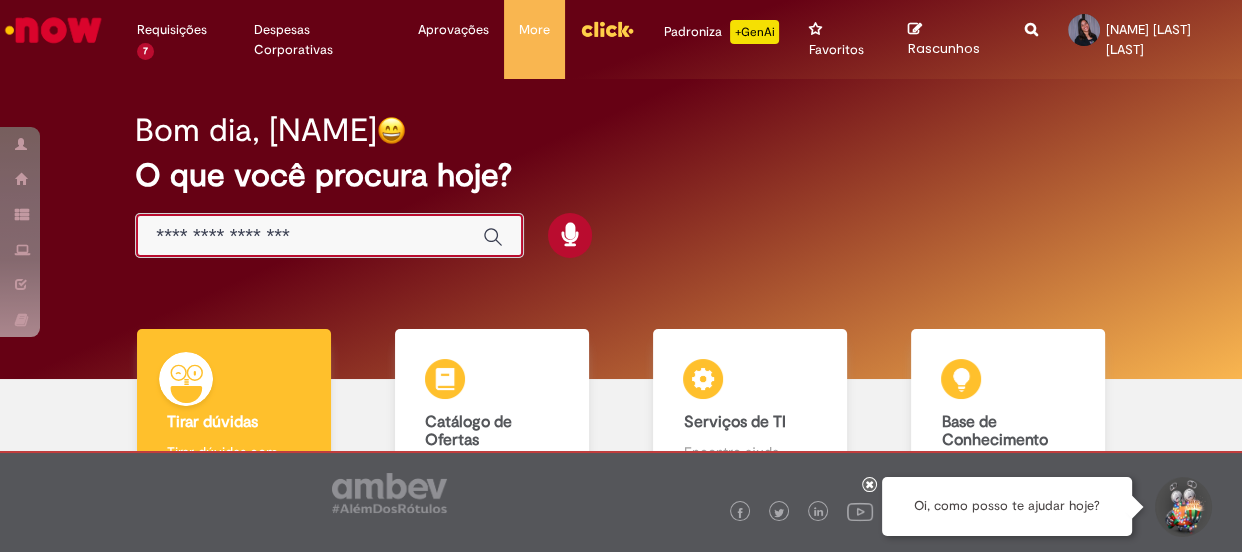 click at bounding box center [309, 236] 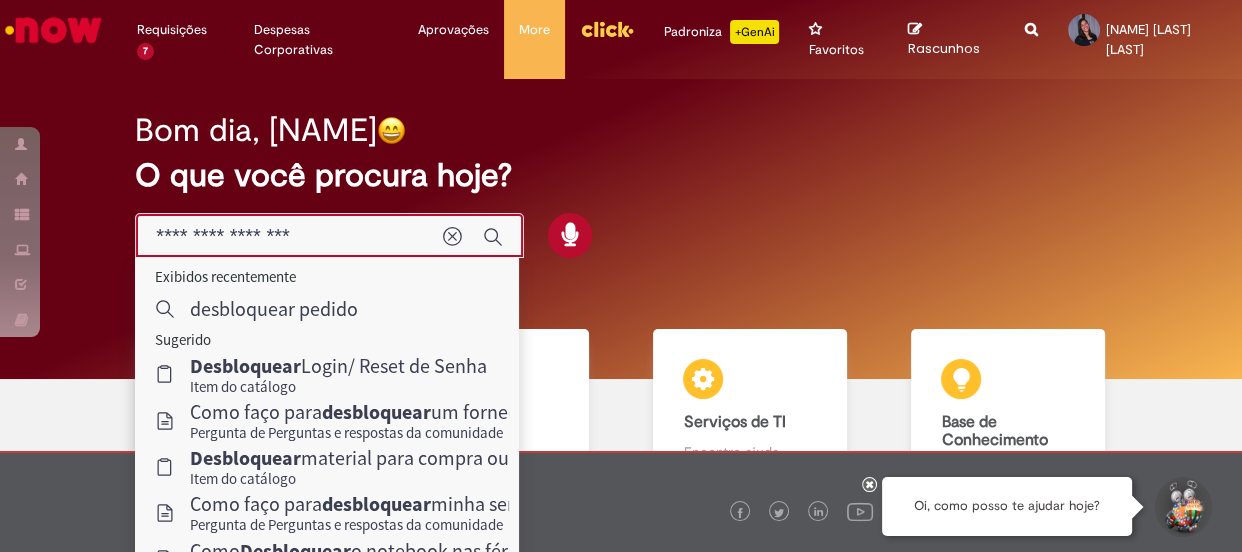 type on "**********" 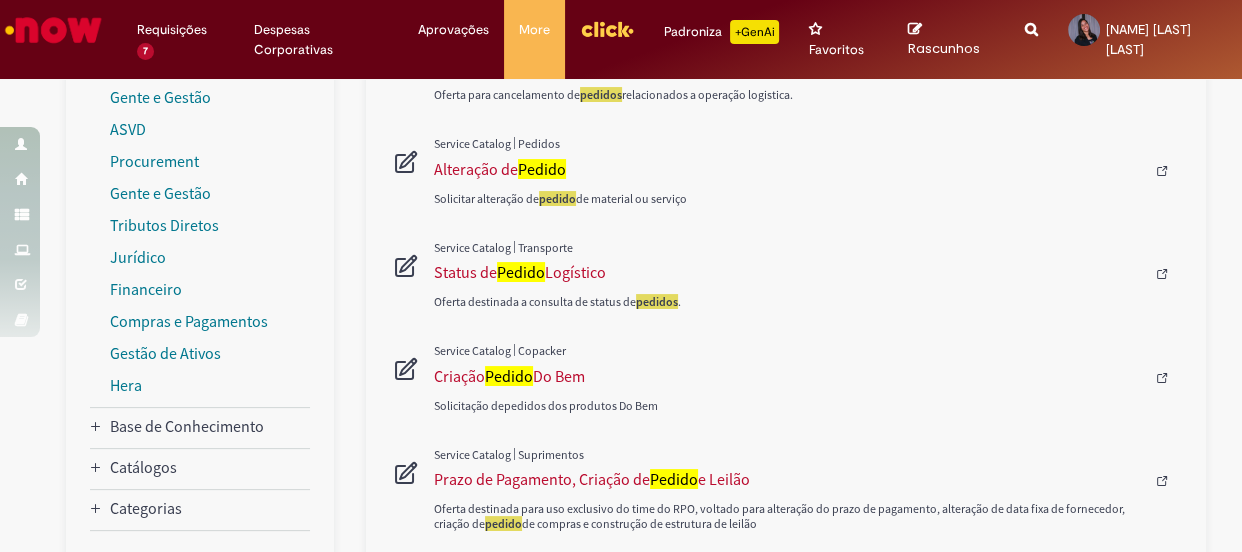 scroll, scrollTop: 0, scrollLeft: 0, axis: both 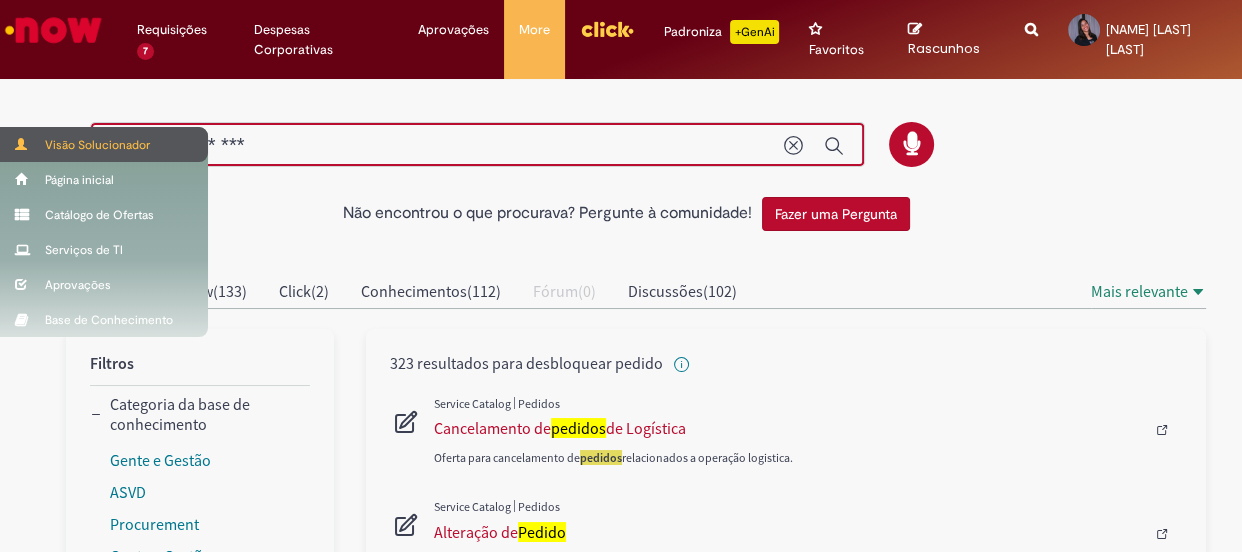 drag, startPoint x: 369, startPoint y: 152, endPoint x: 0, endPoint y: 153, distance: 369.00134 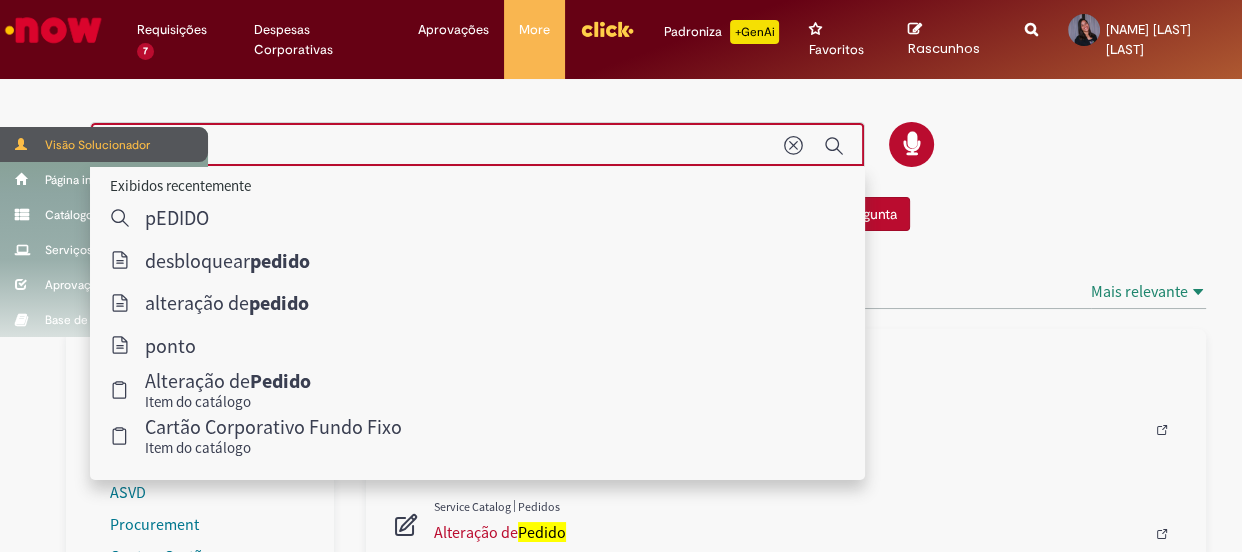 type on "******" 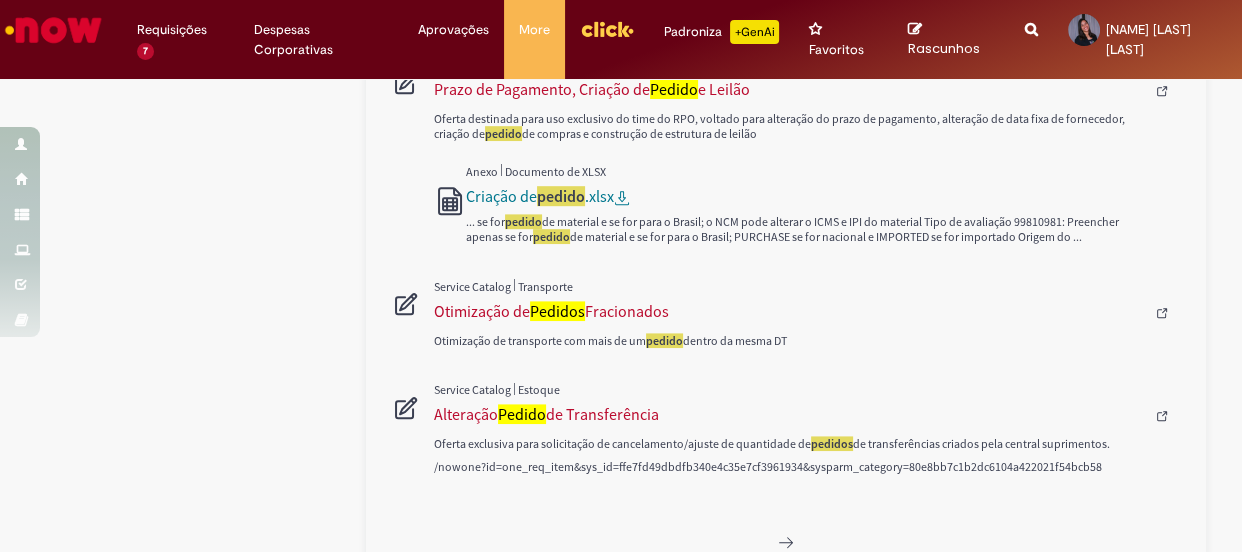 scroll, scrollTop: 1228, scrollLeft: 0, axis: vertical 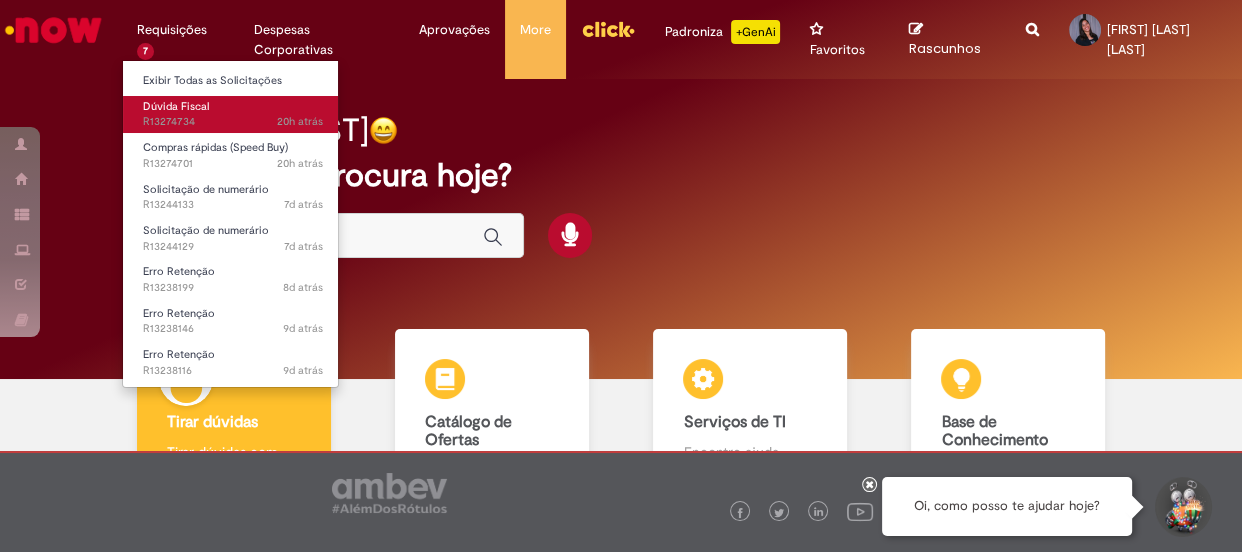 click on "20h atrás 20 horas atrás  R13274734" at bounding box center [233, 122] 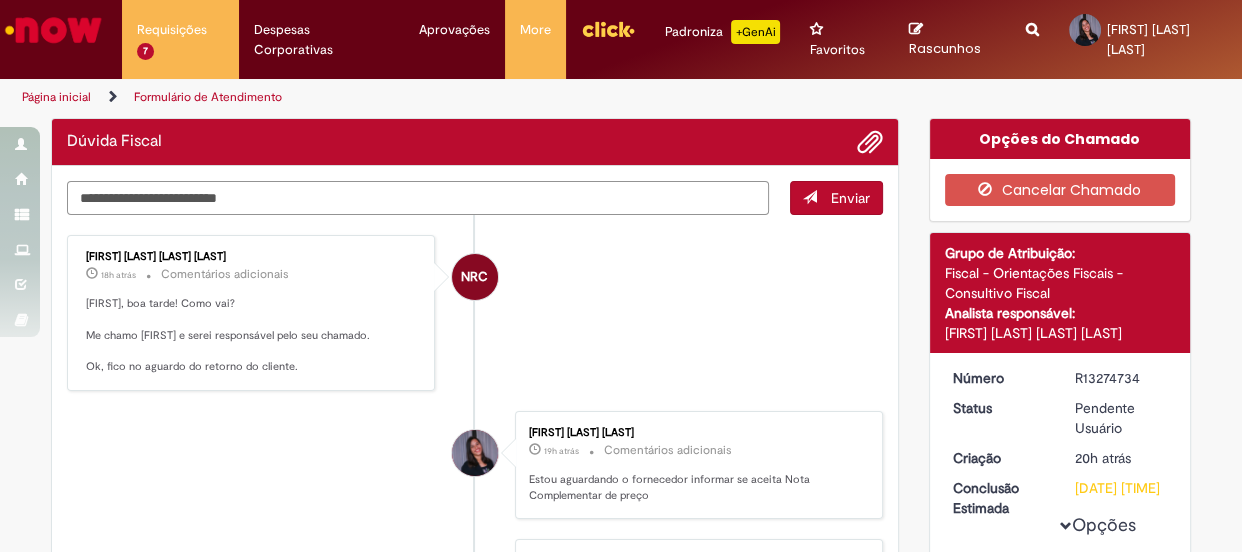 click at bounding box center (418, 198) 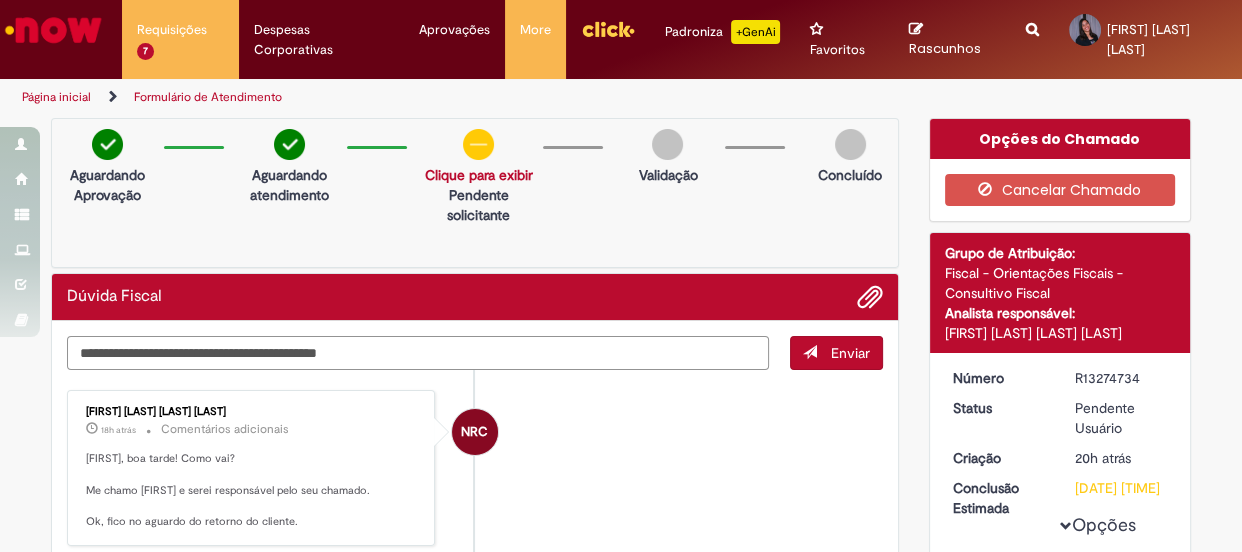 type on "**********" 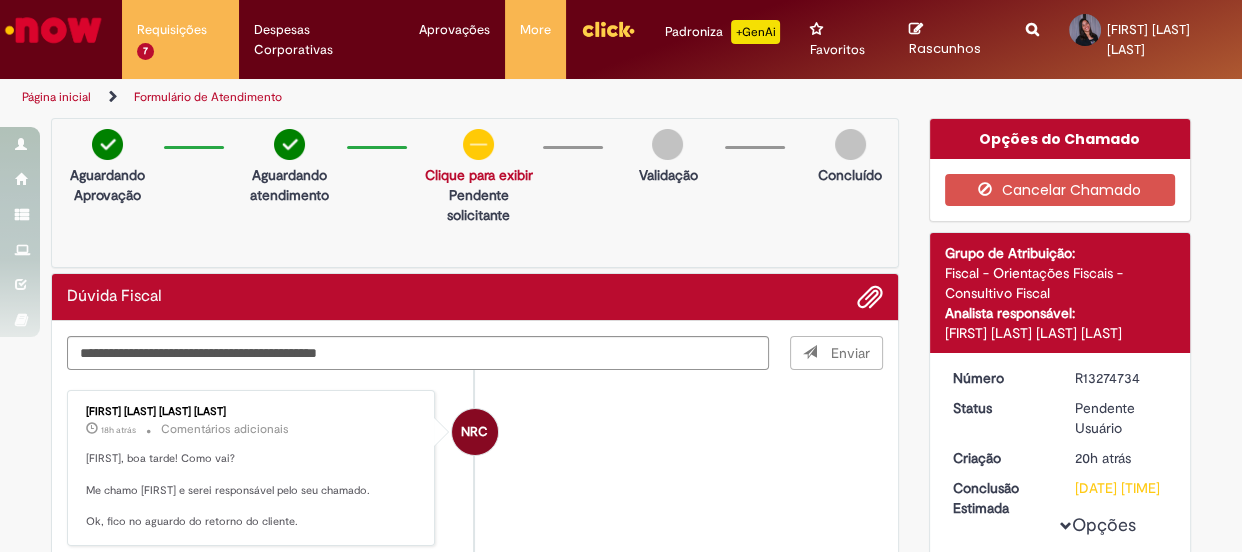 type 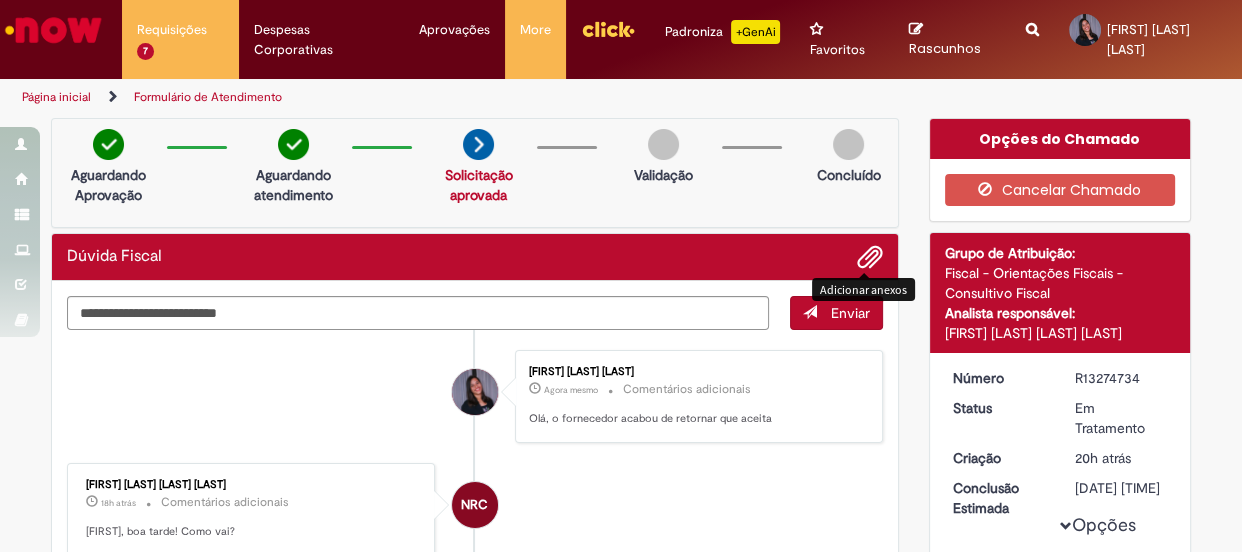 click at bounding box center [870, 258] 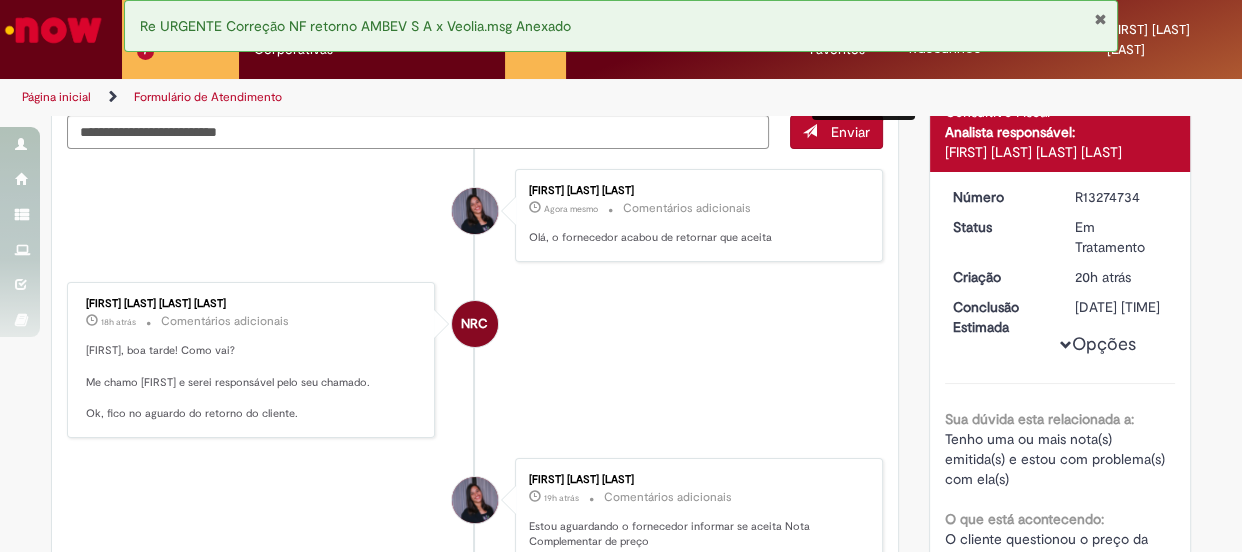 scroll, scrollTop: 0, scrollLeft: 0, axis: both 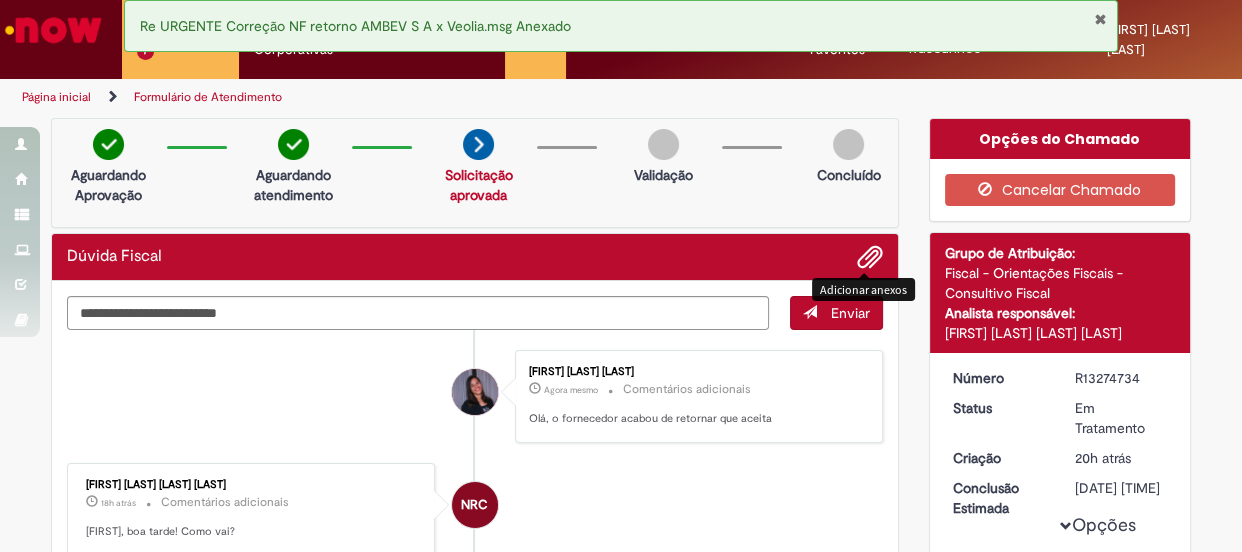 type 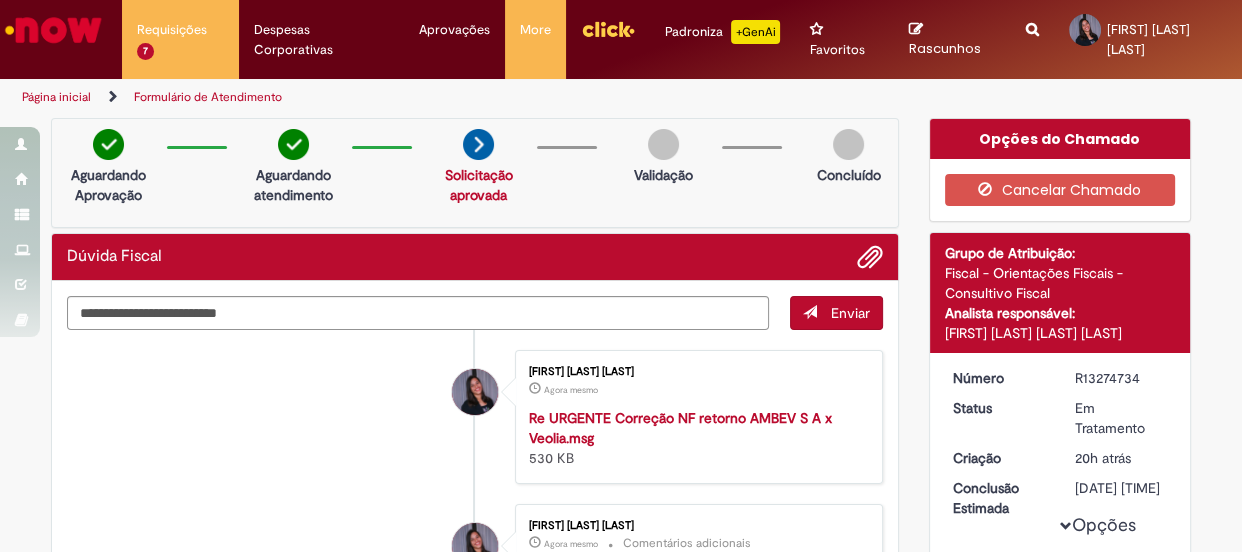 drag, startPoint x: 934, startPoint y: 481, endPoint x: 1132, endPoint y: 505, distance: 199.44925 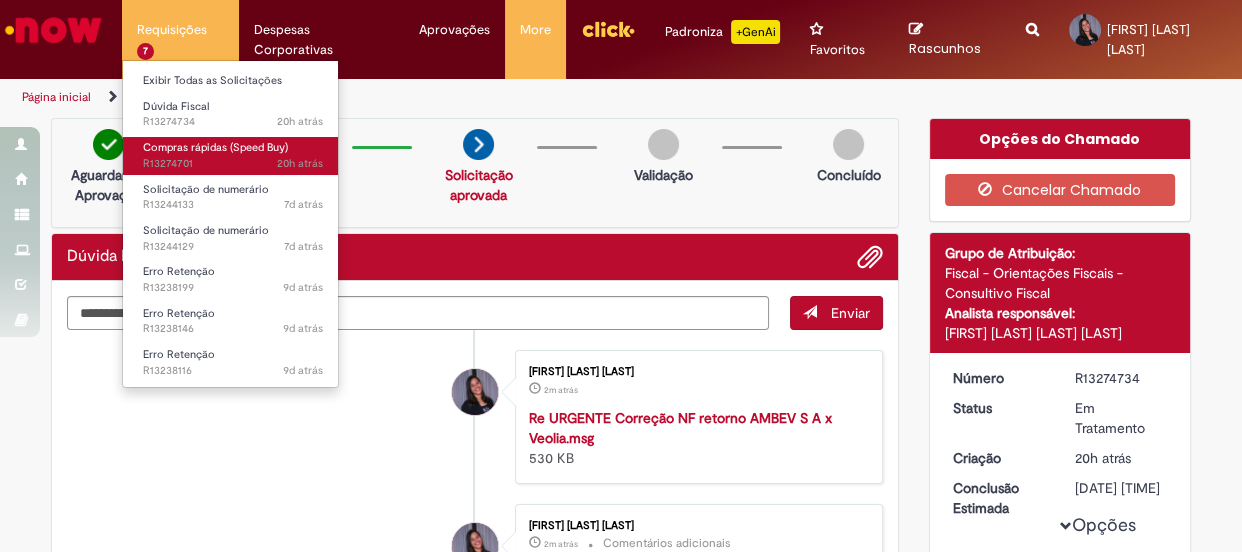 click on "Compras rápidas (Speed Buy)" at bounding box center [215, 147] 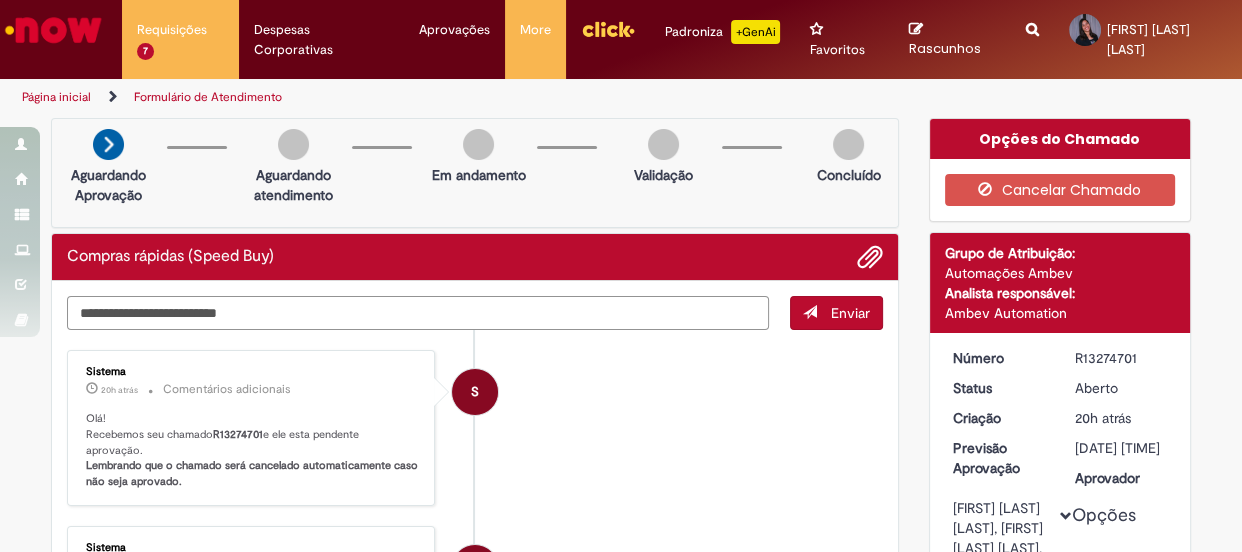 click at bounding box center [418, 313] 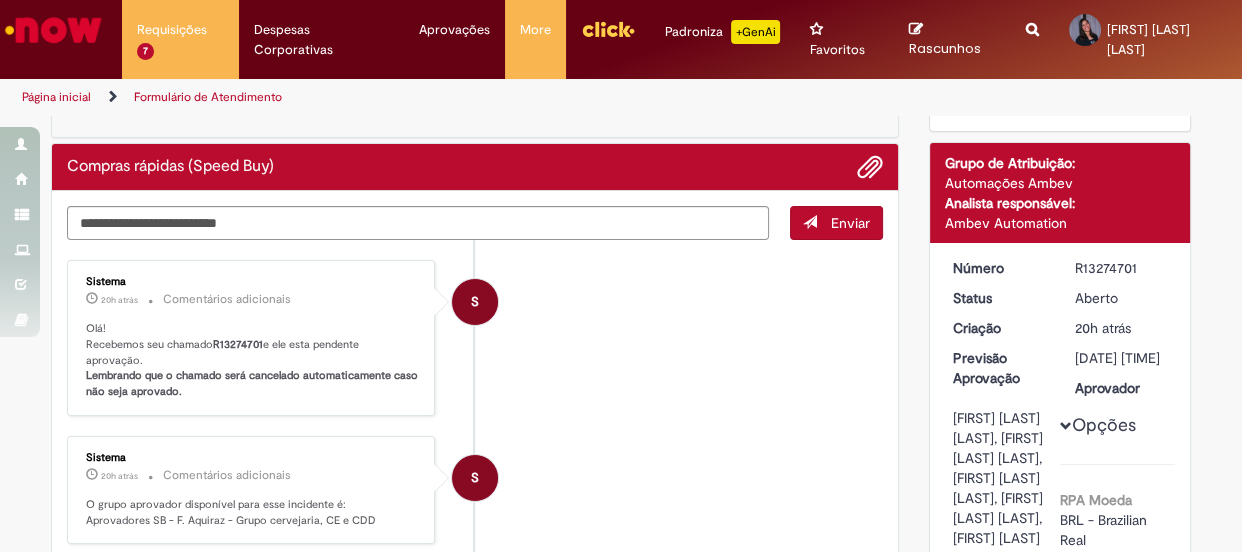 click on "Sistema
20h atrás 20 horas atrás     Comentários adicionais
Olá!  Recebemos seu chamado  R13274701  e ele esta pendente aprovação.  Lembrando que o chamado será cancelado automaticamente caso não seja aprovado." at bounding box center [251, 338] 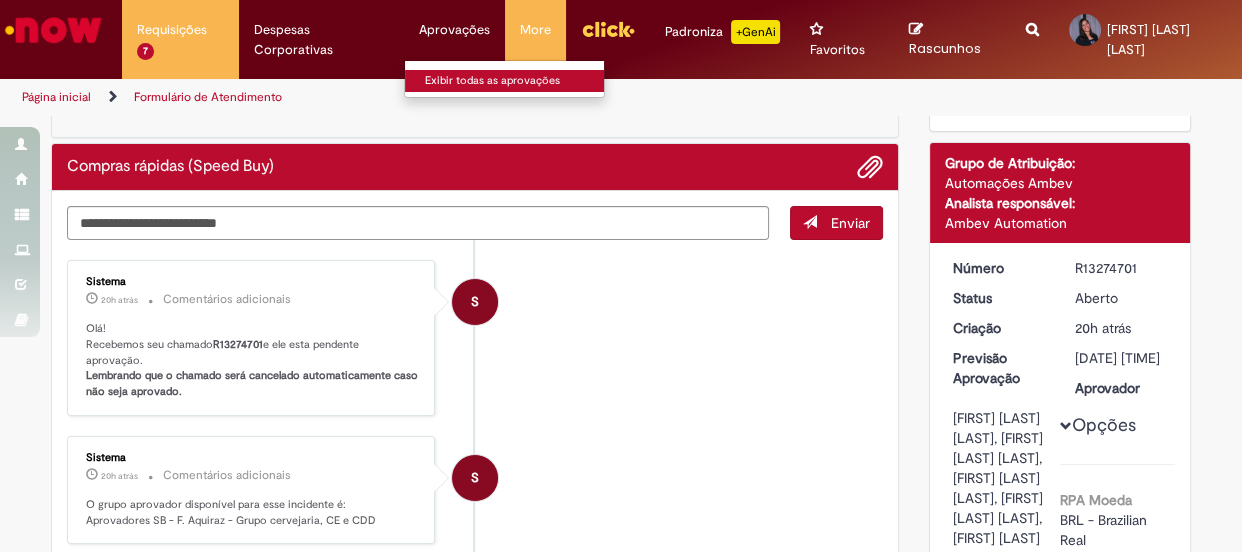 click on "Exibir todas as aprovações" at bounding box center [515, 81] 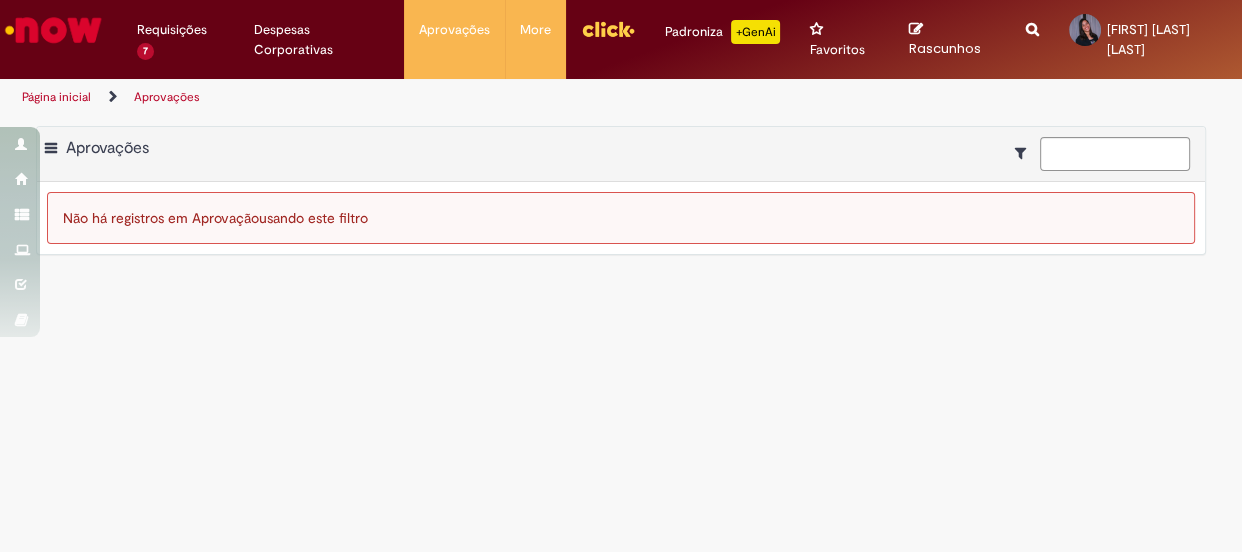 click on "Aprovações
Exportar como PDF Exportar como Excel Exportar como CSV
Aprovações
Não há registros em Aprovação  usando este filtro" at bounding box center (621, 334) 